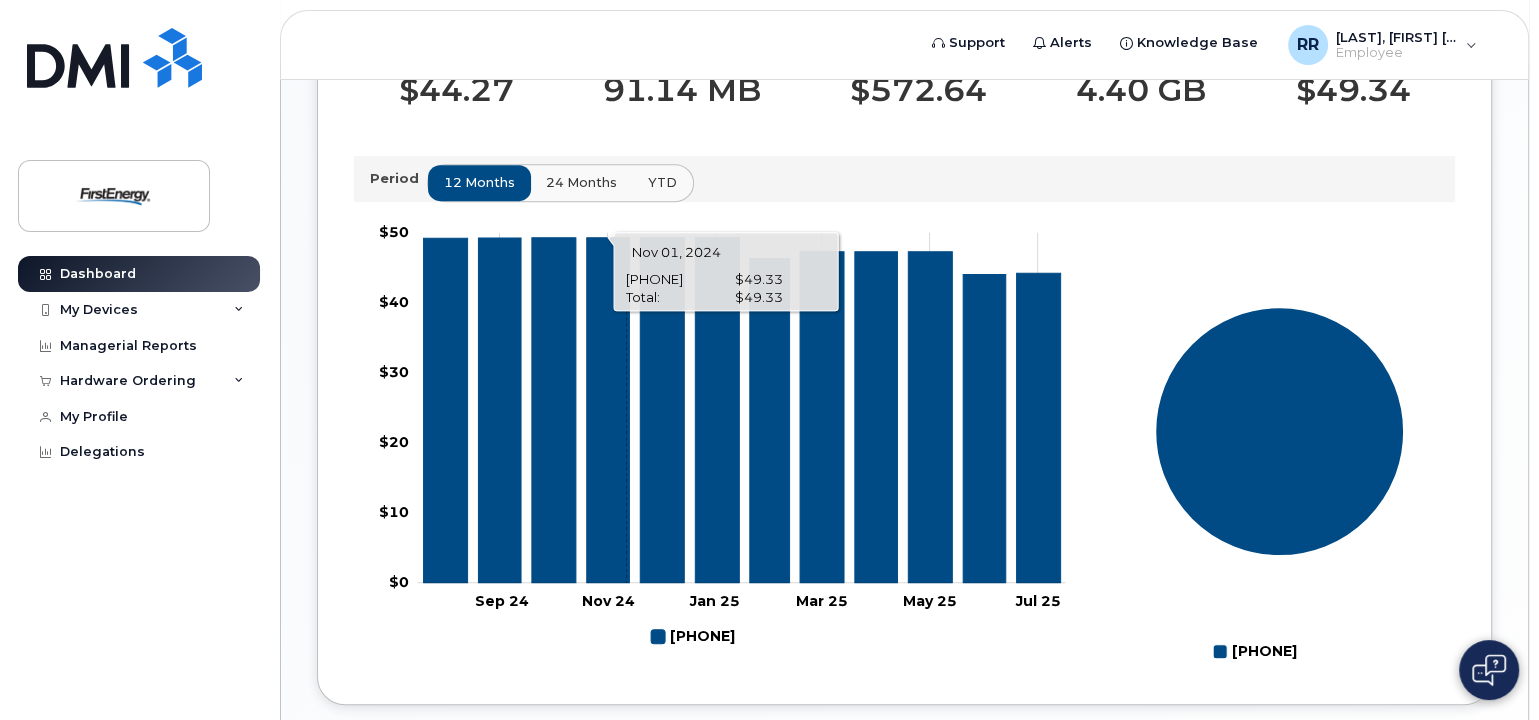 scroll, scrollTop: 0, scrollLeft: 0, axis: both 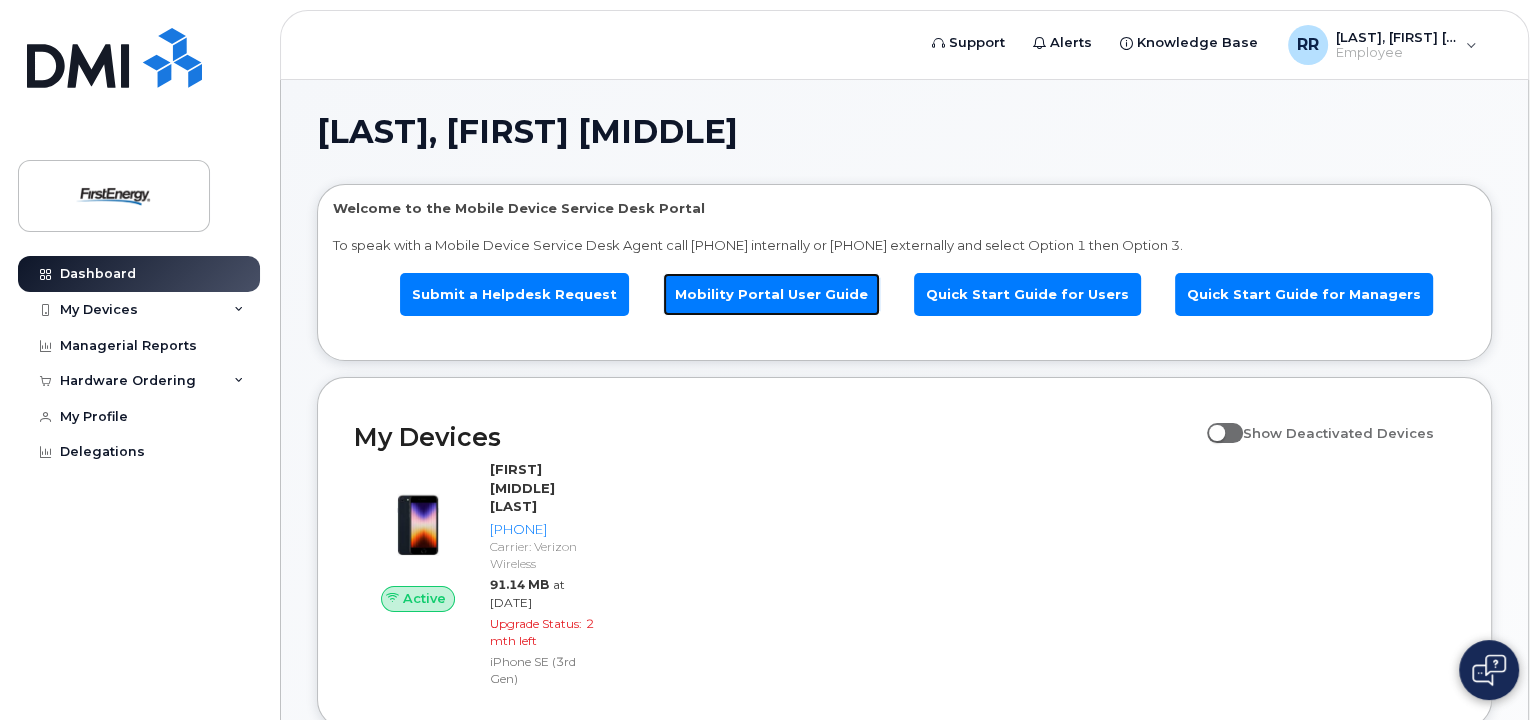 click on "Mobility Portal User Guide" 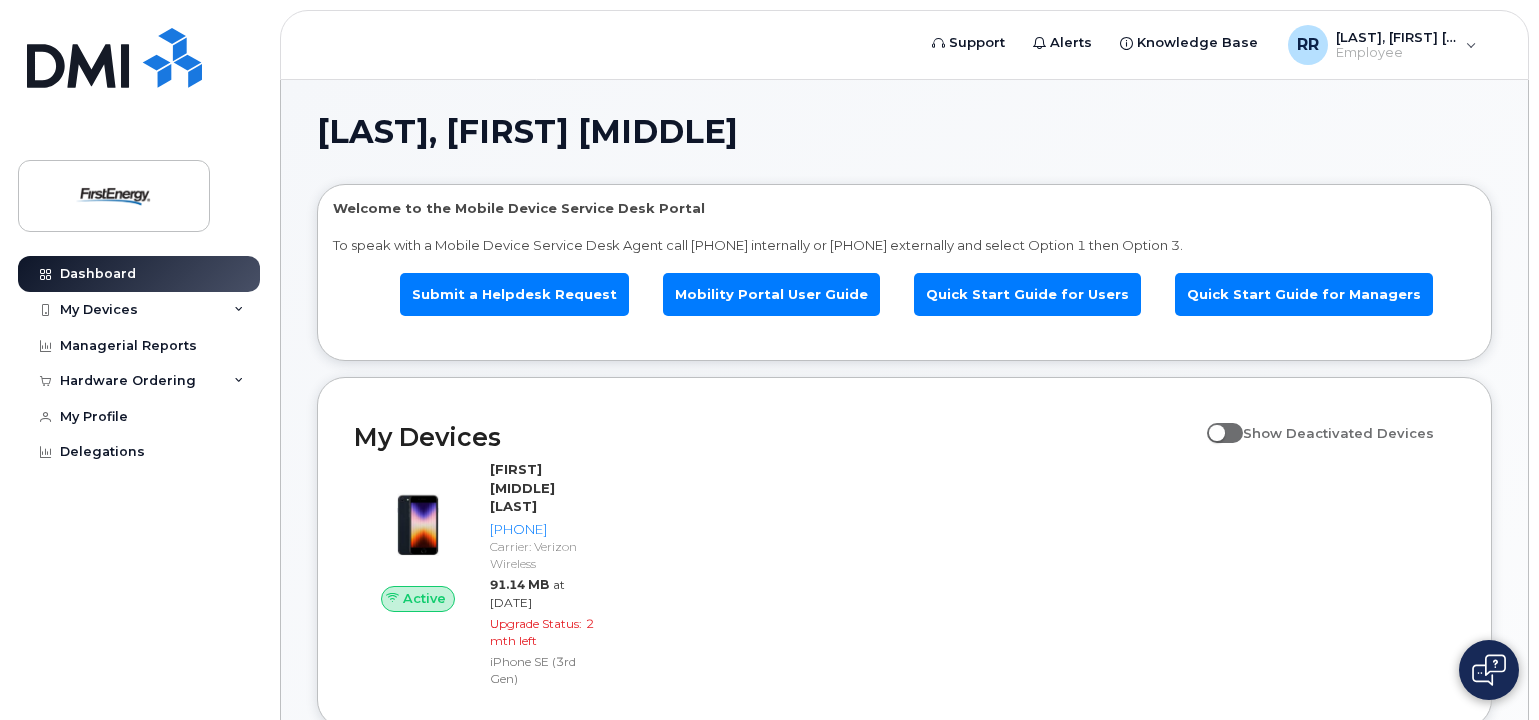 scroll, scrollTop: 0, scrollLeft: 0, axis: both 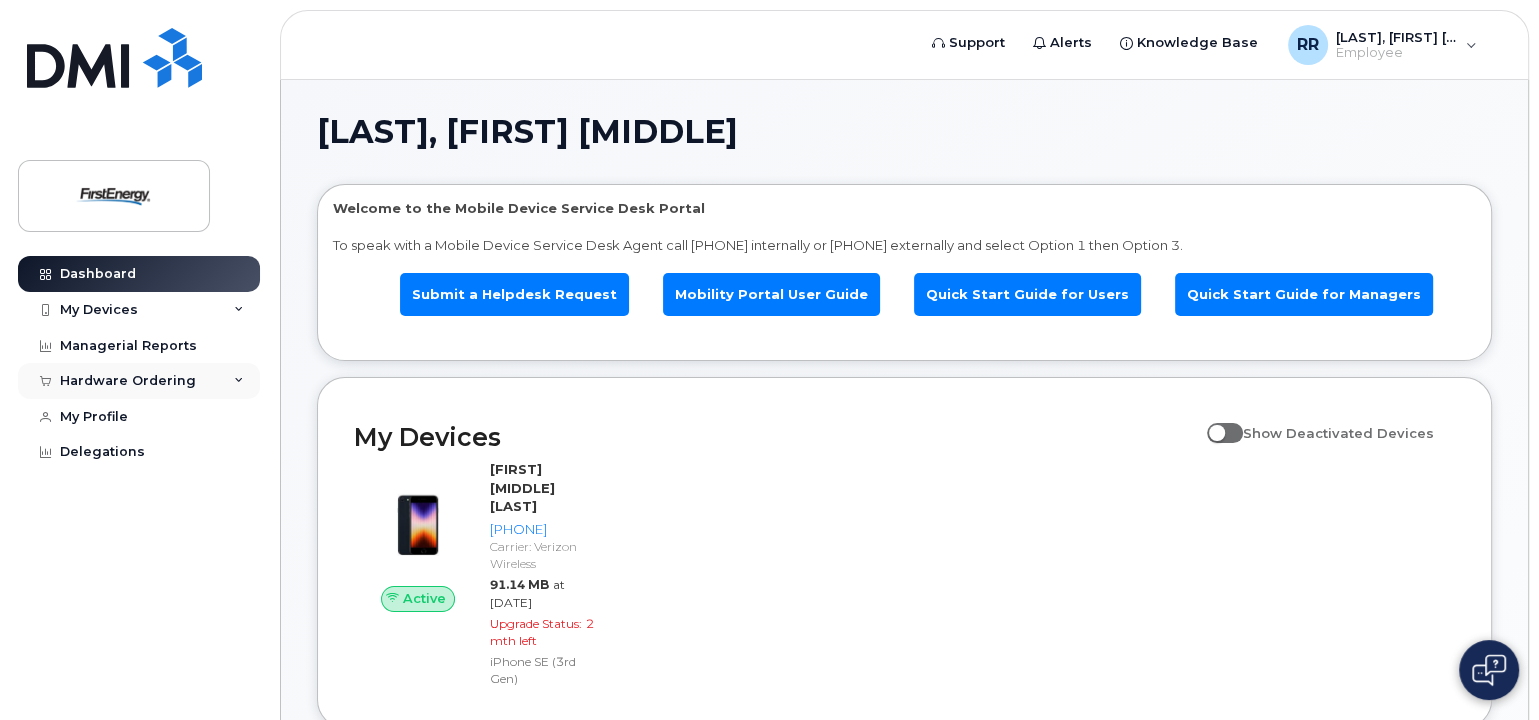 click on "Hardware Ordering" 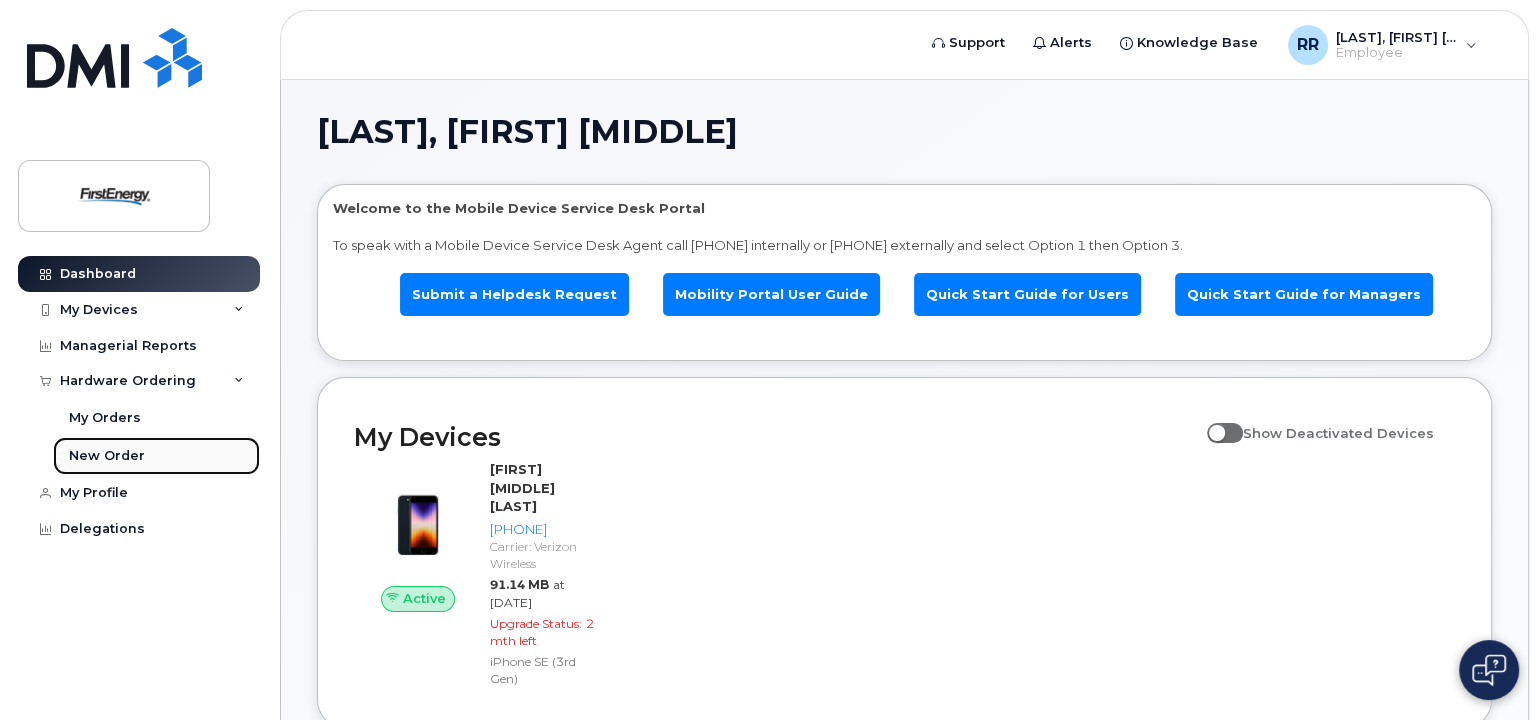 click on "New Order" 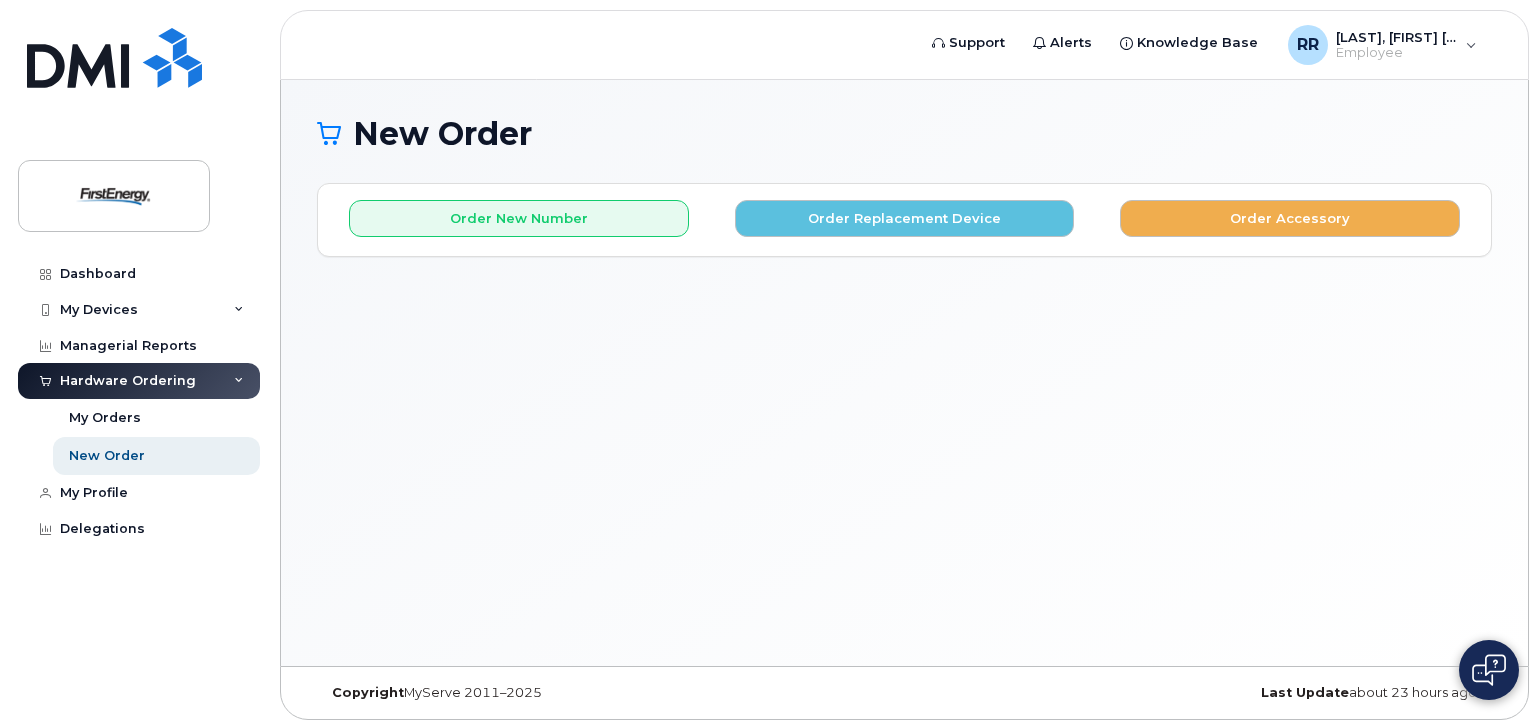 scroll, scrollTop: 0, scrollLeft: 0, axis: both 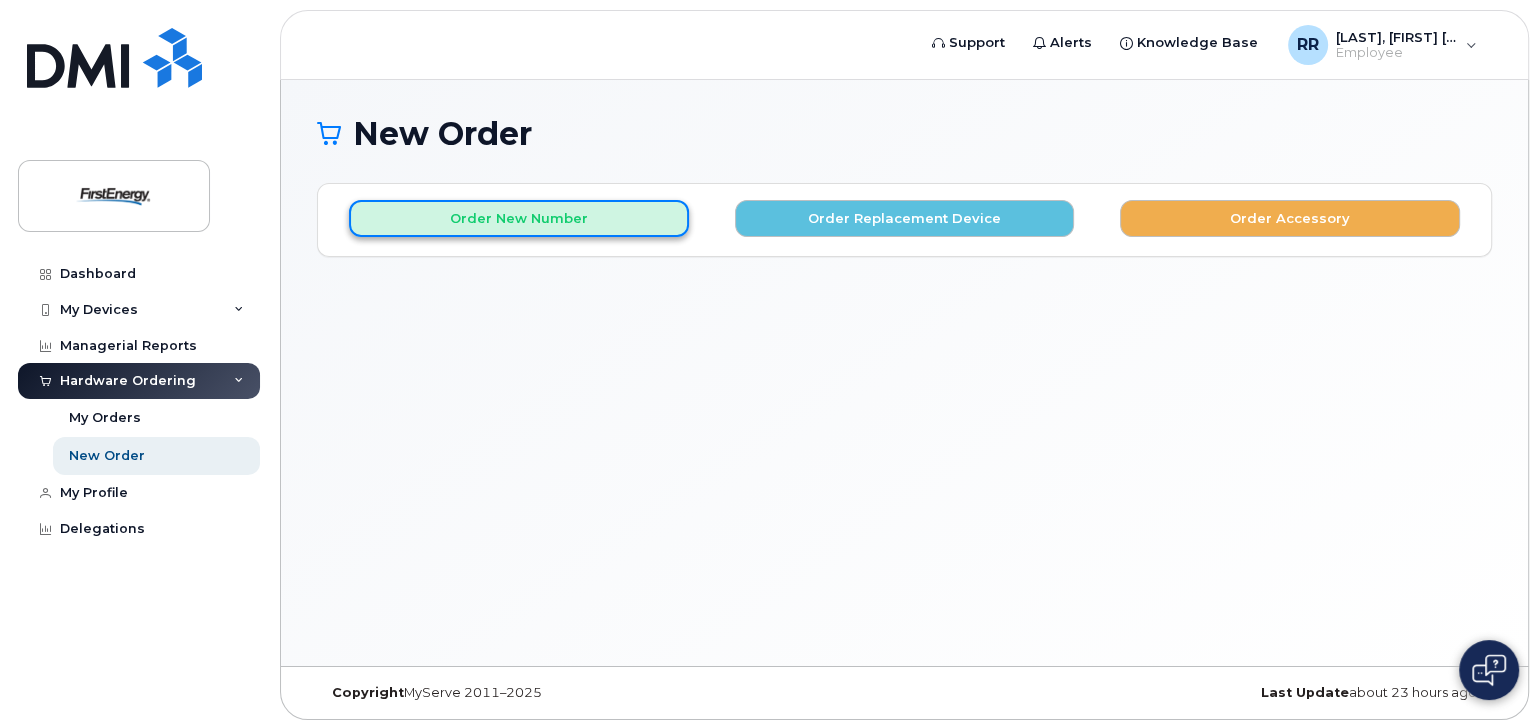 click on "Order New Number" 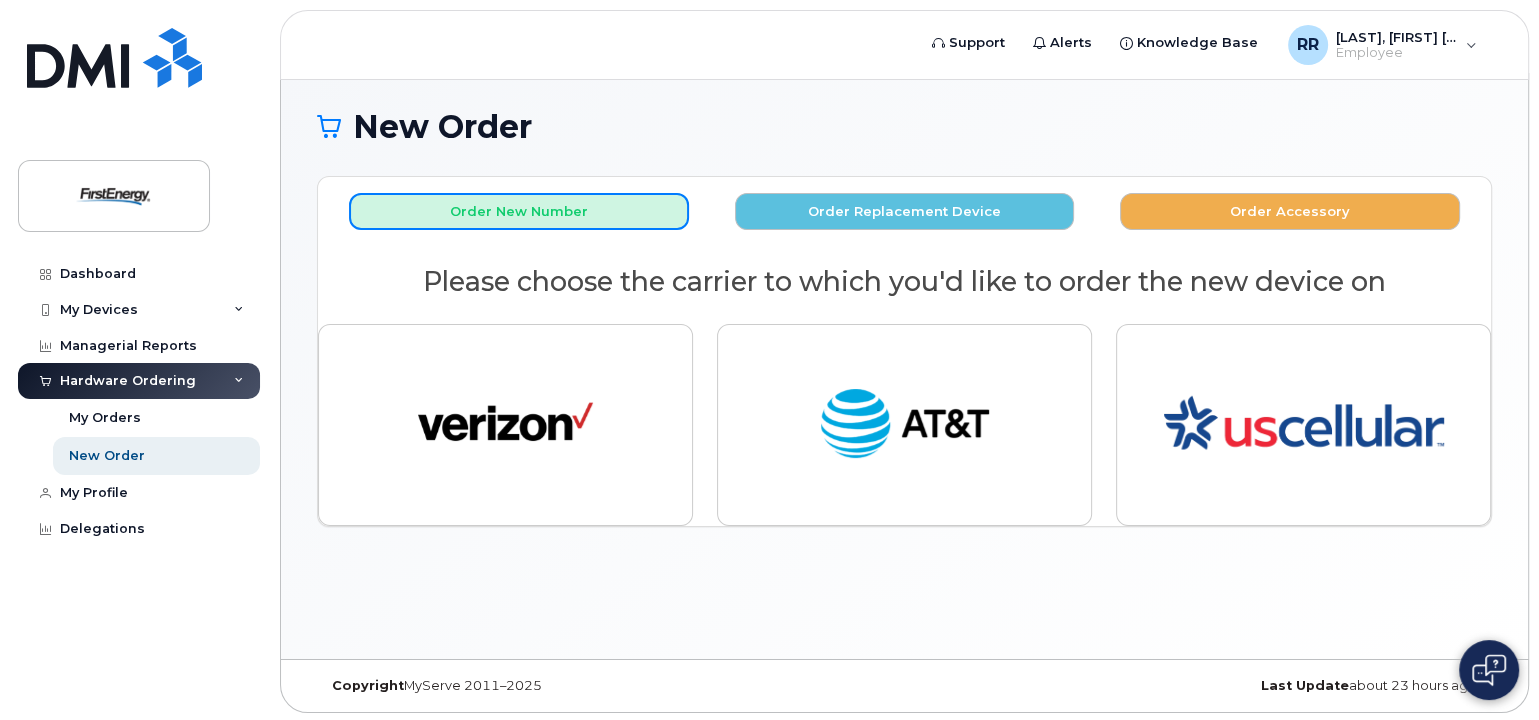 scroll, scrollTop: 9, scrollLeft: 0, axis: vertical 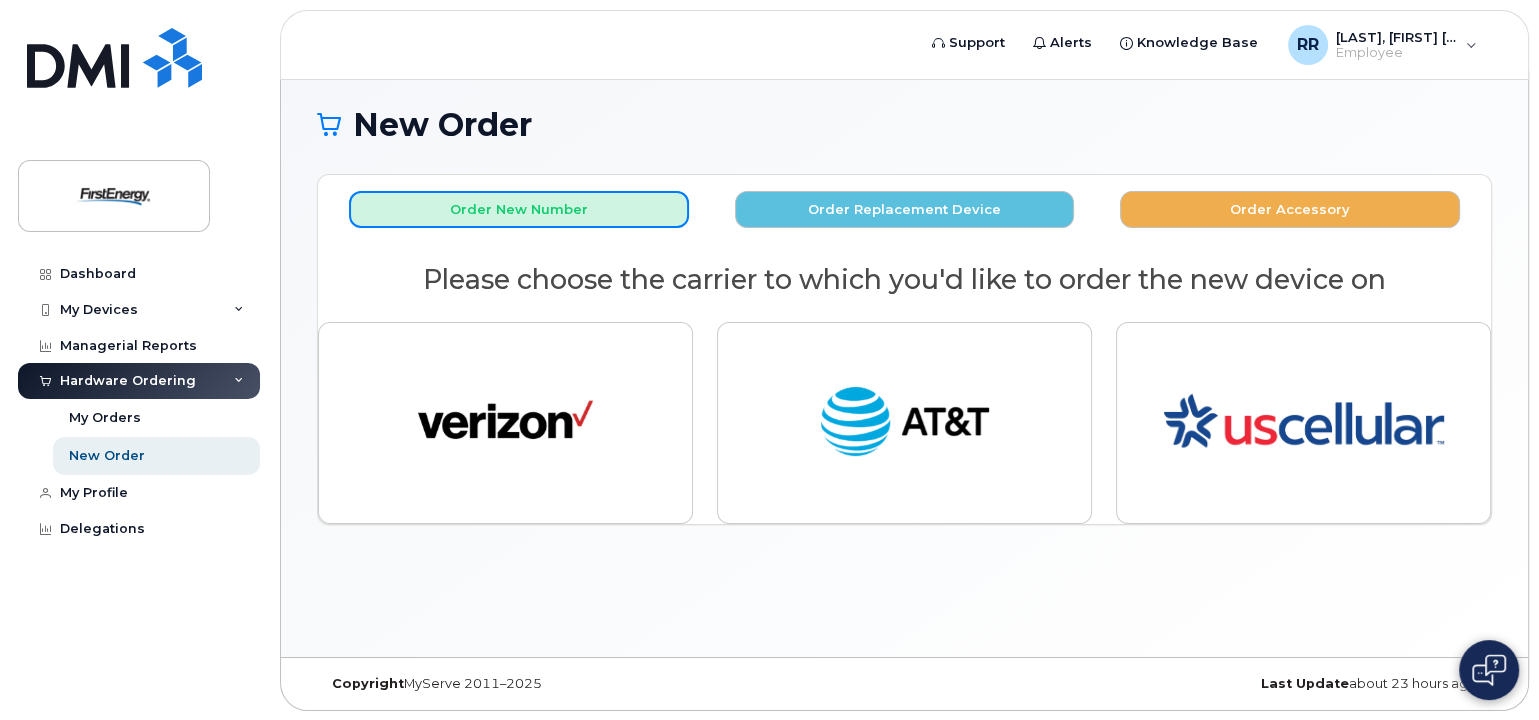 type 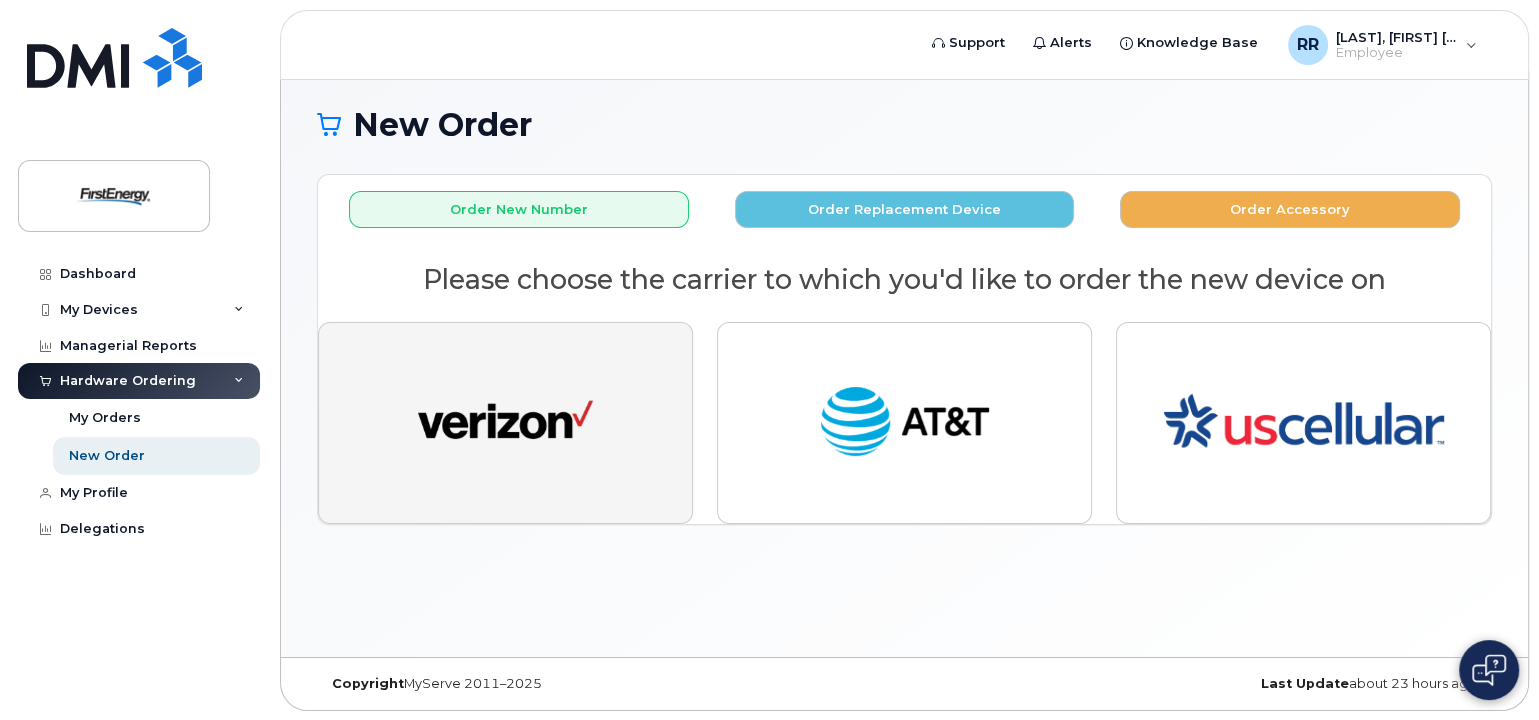 click 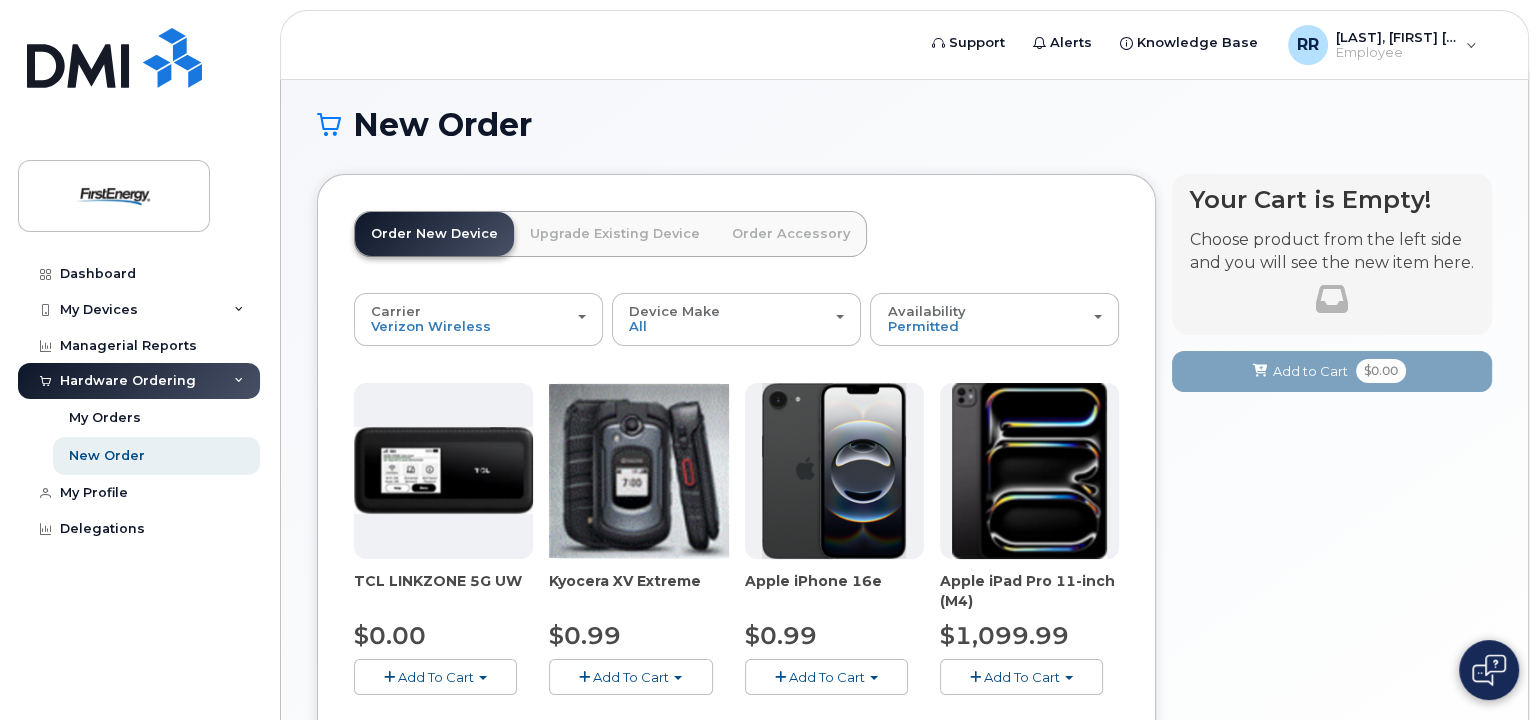 scroll, scrollTop: 109, scrollLeft: 0, axis: vertical 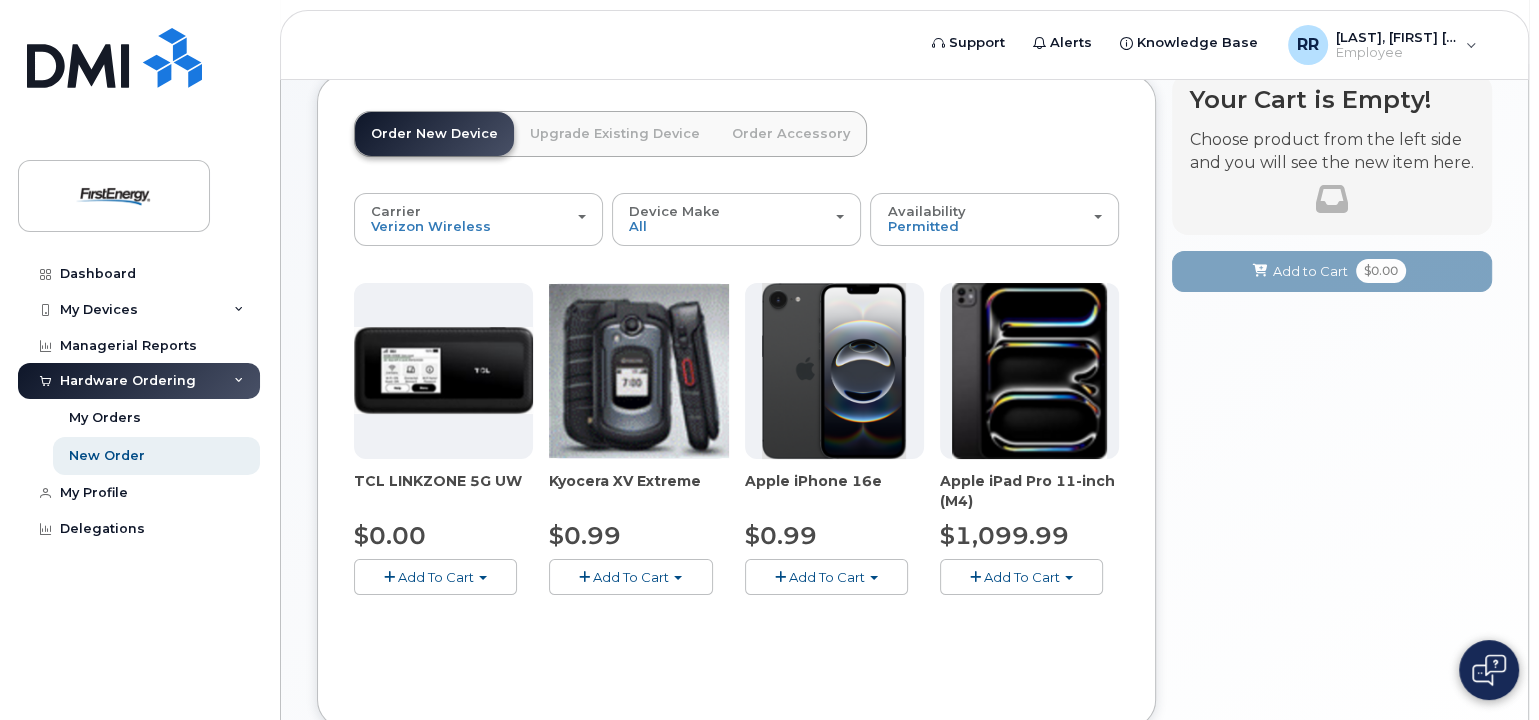 click on "Add To Cart" 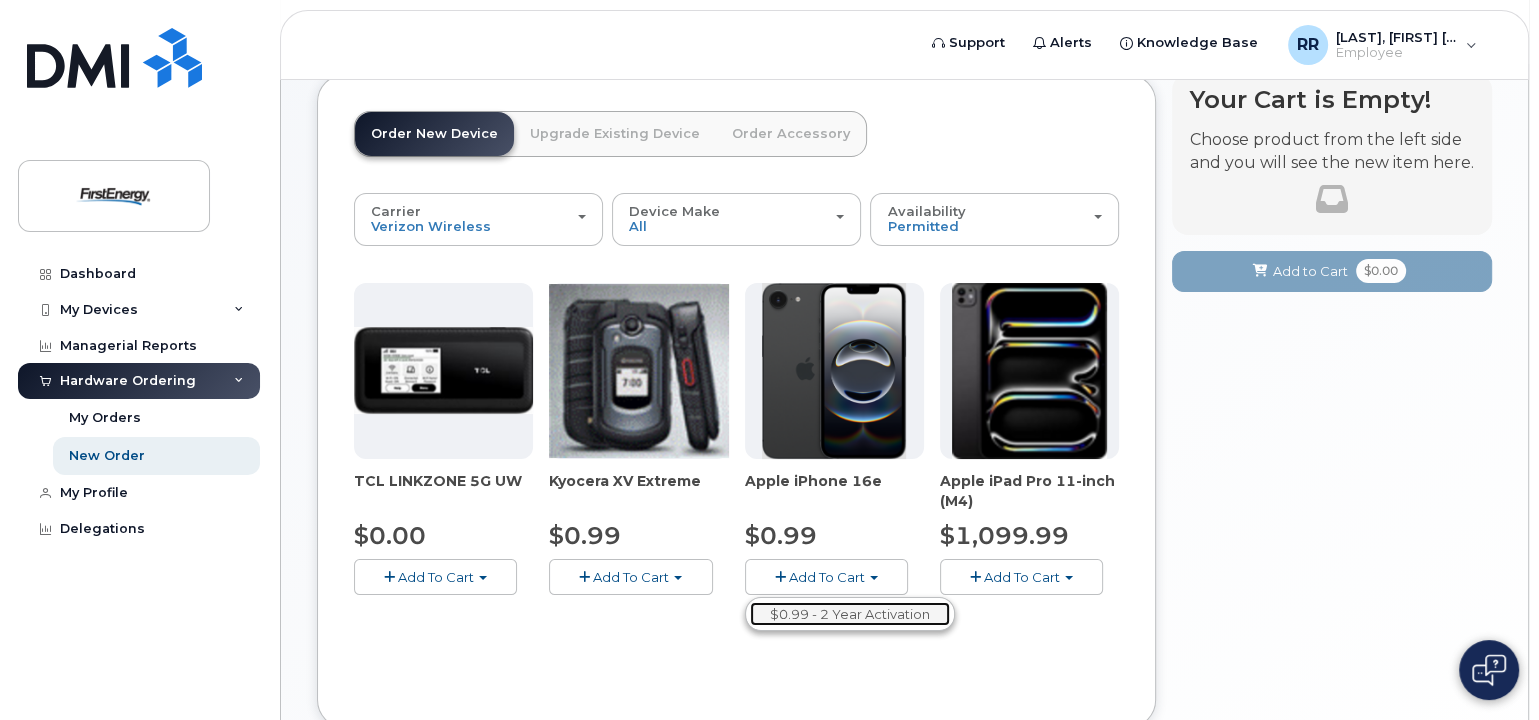 click on "$0.99 - 2 Year Activation" 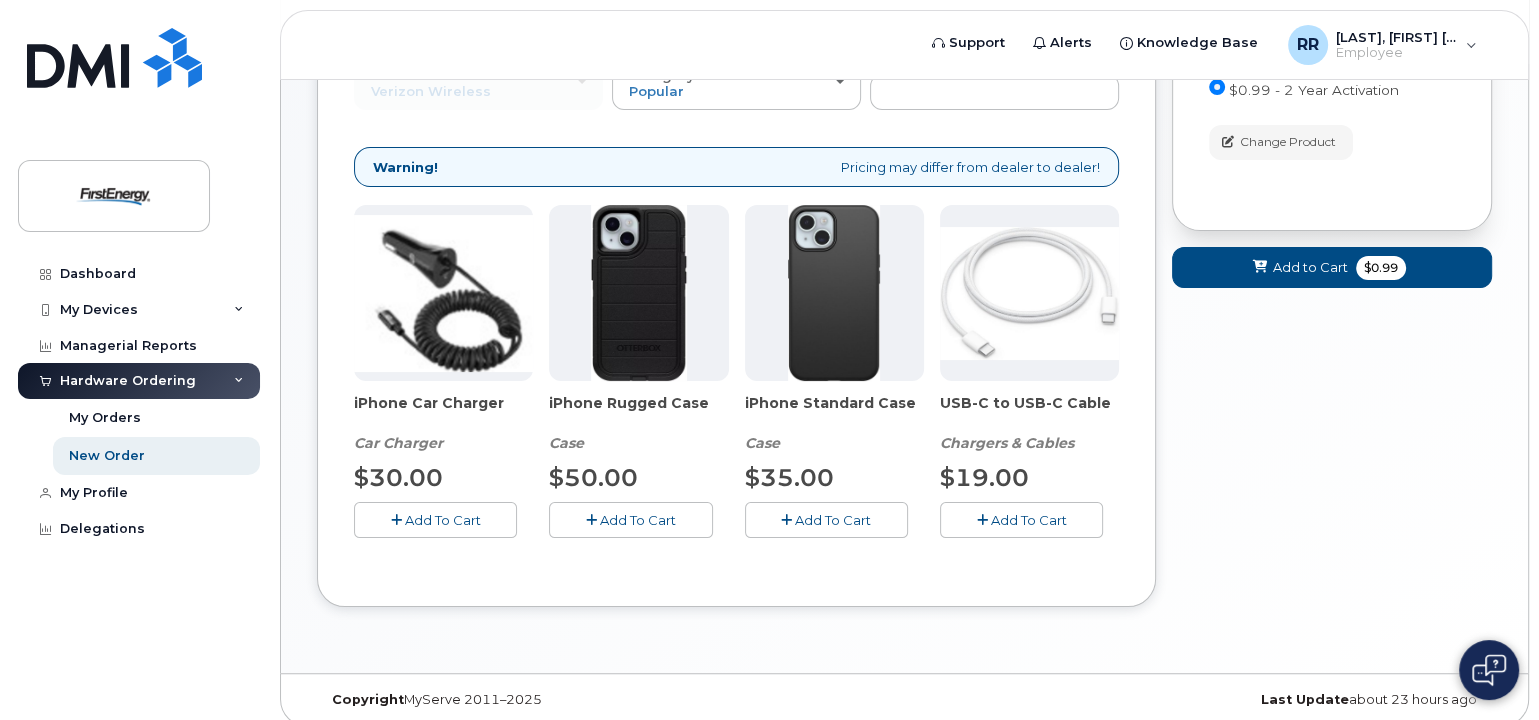 scroll, scrollTop: 258, scrollLeft: 0, axis: vertical 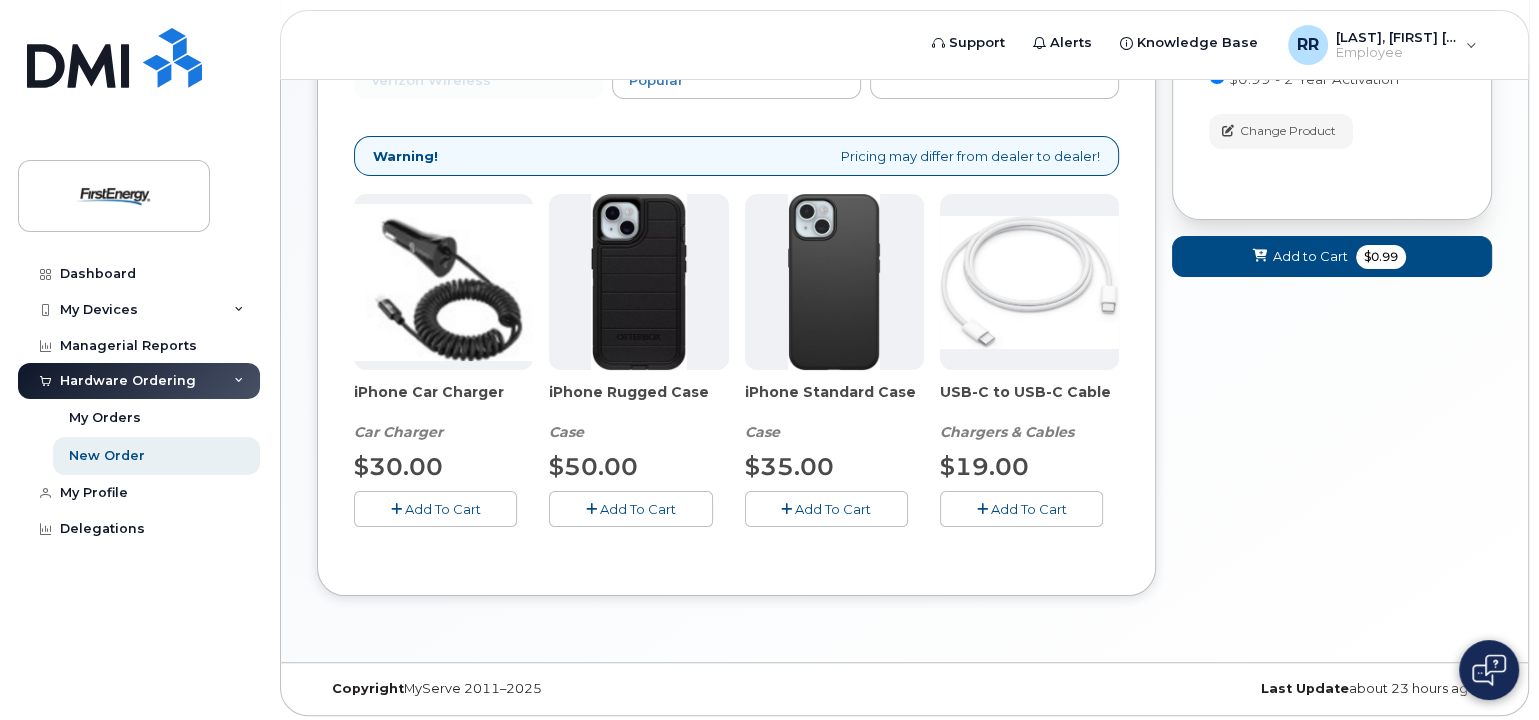 click on "Add To Cart" 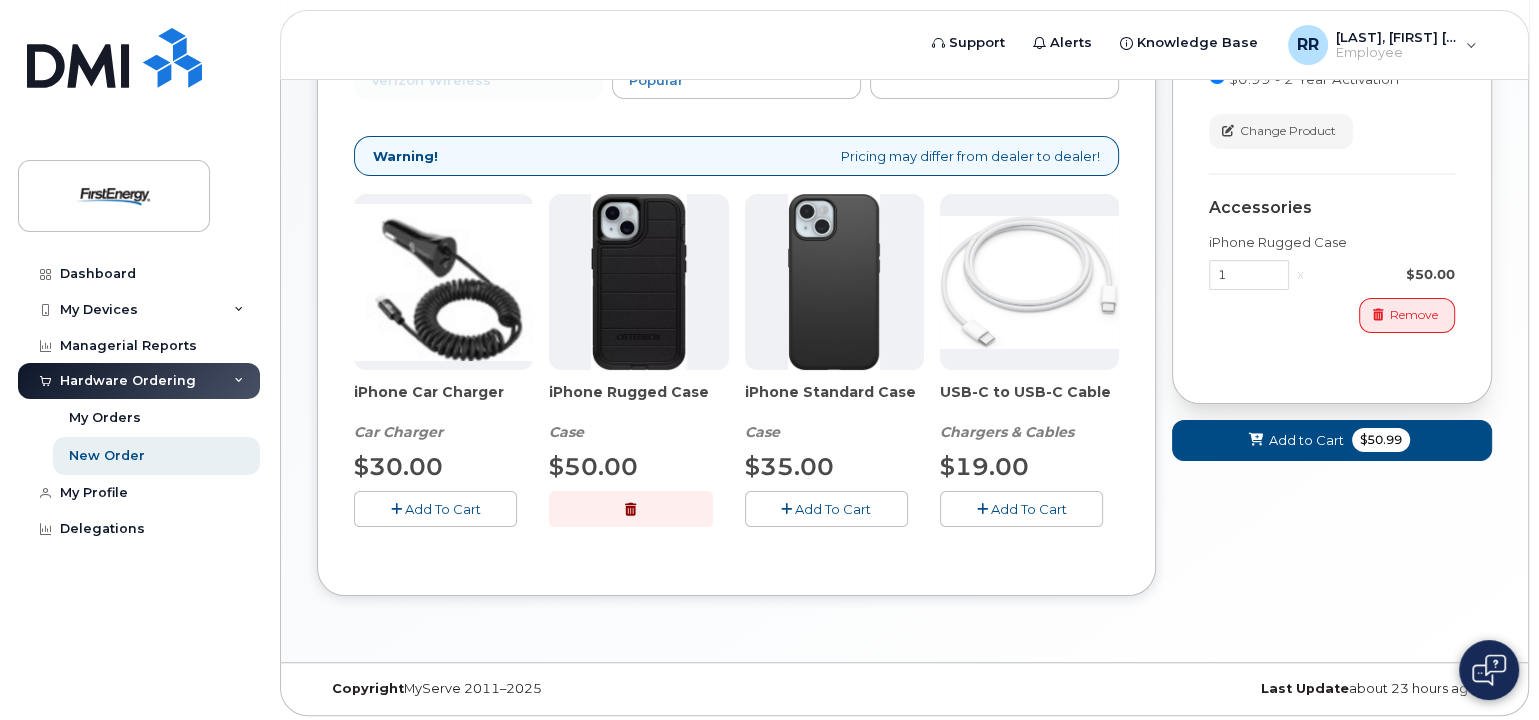 click on "Add To Cart" 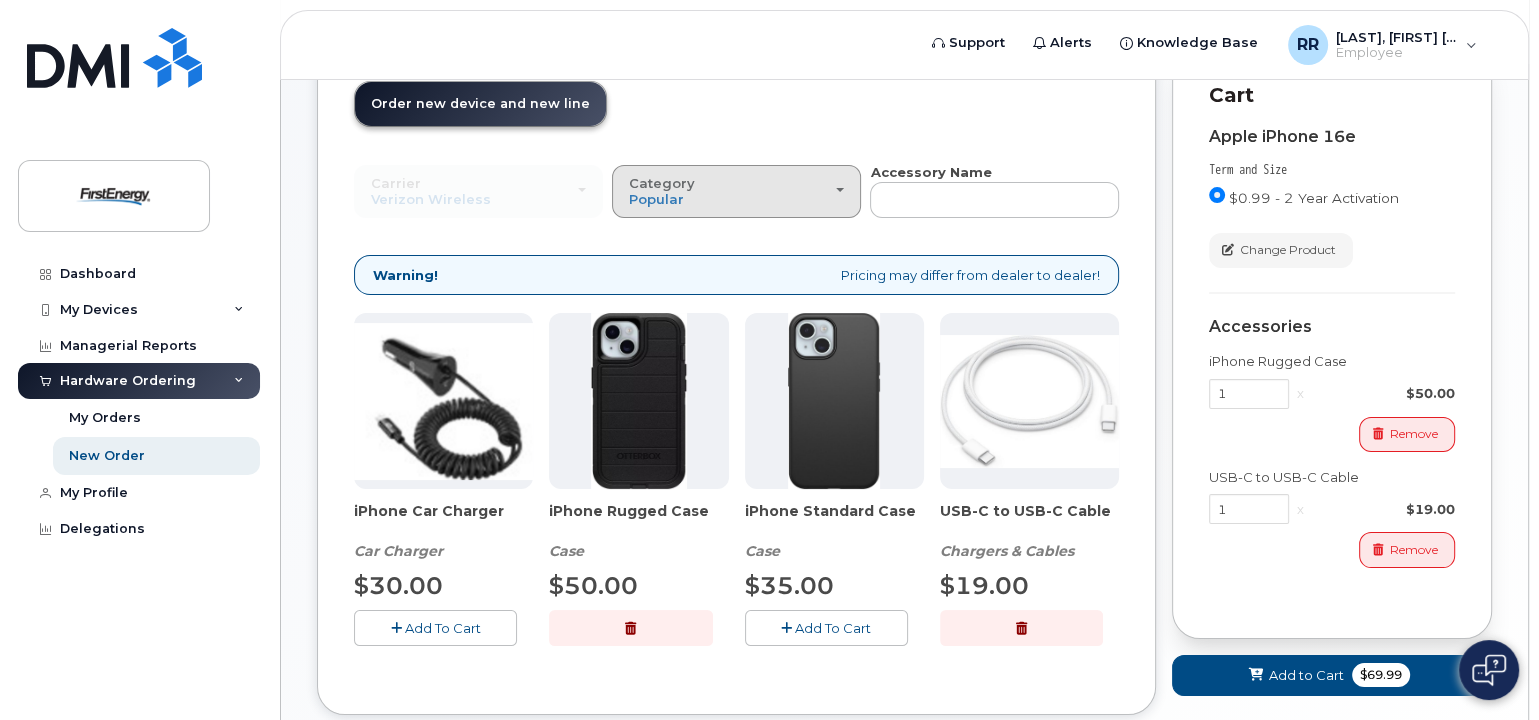 scroll, scrollTop: 258, scrollLeft: 0, axis: vertical 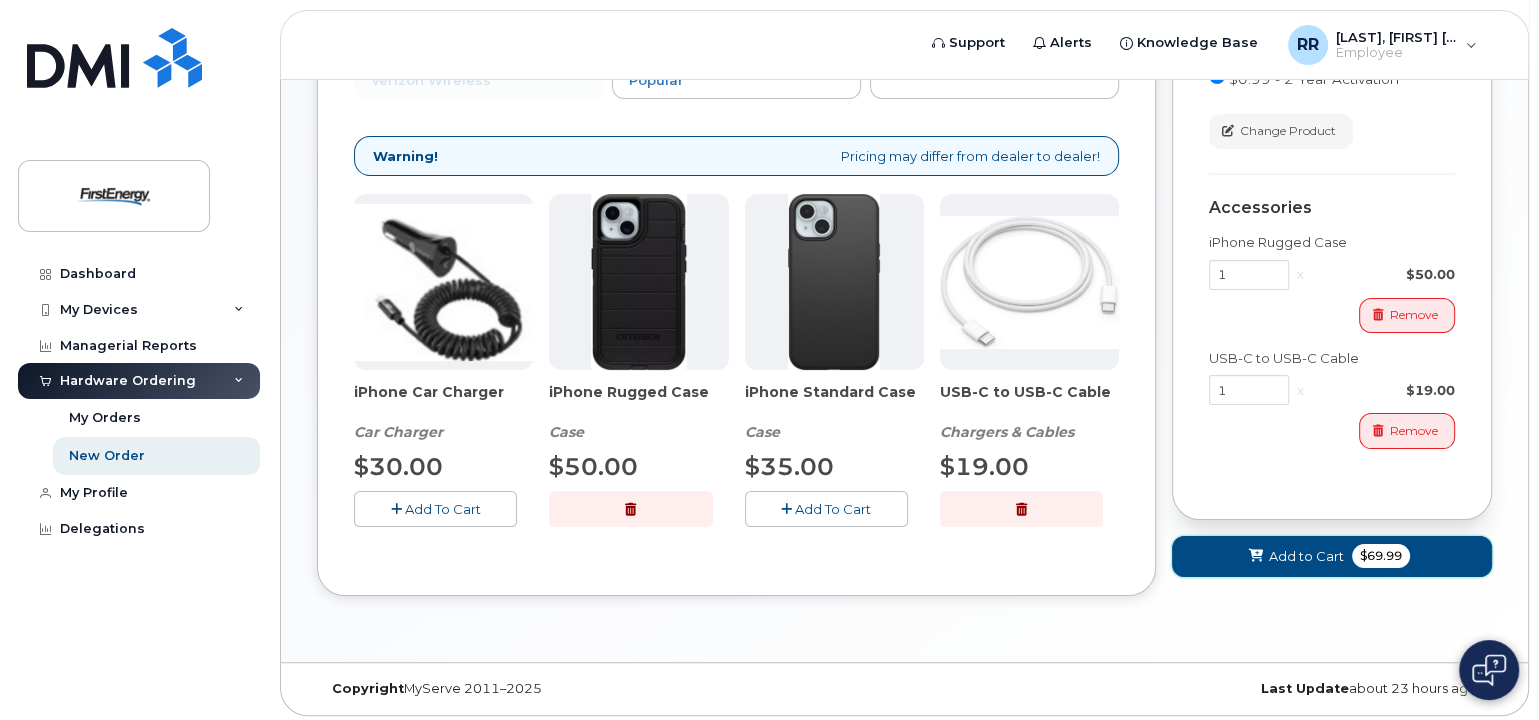 click on "Add to Cart" 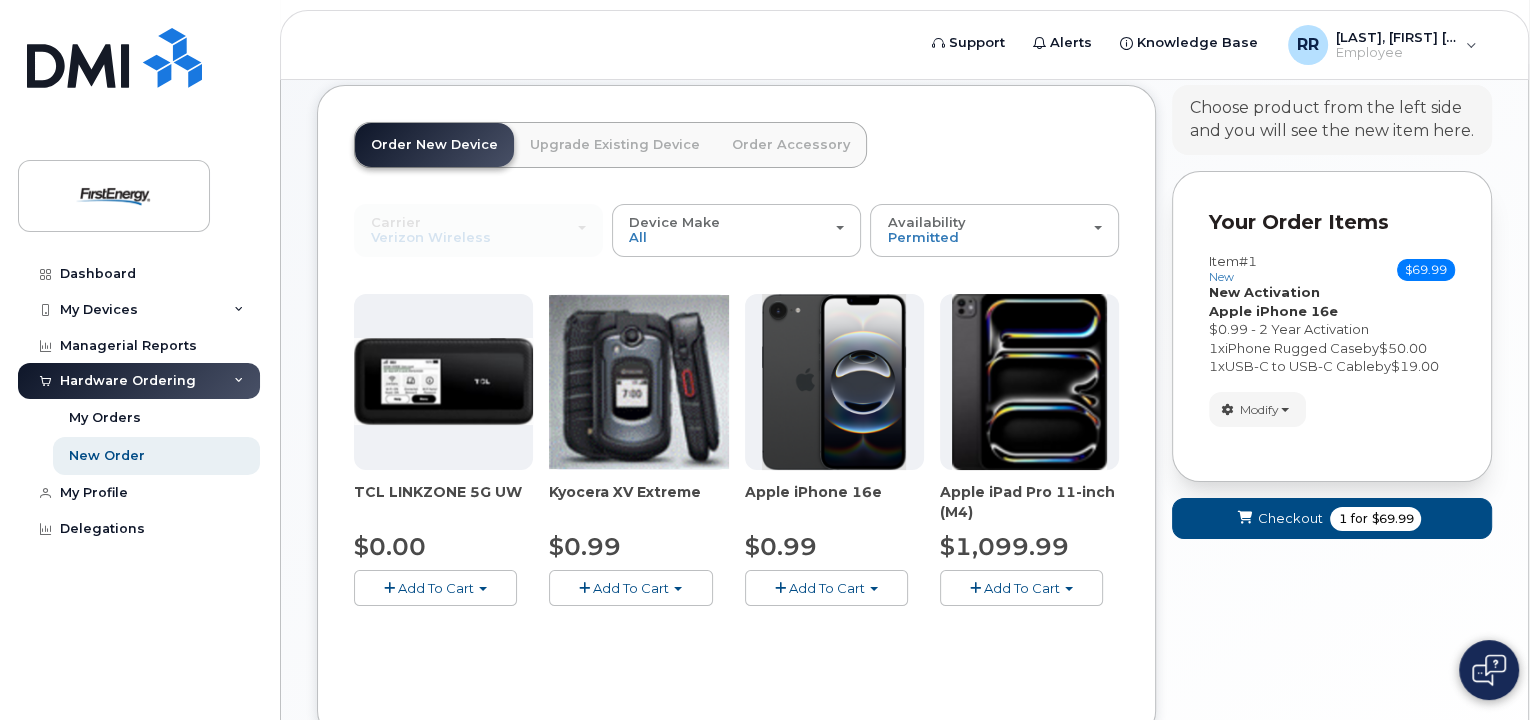 scroll, scrollTop: 199, scrollLeft: 0, axis: vertical 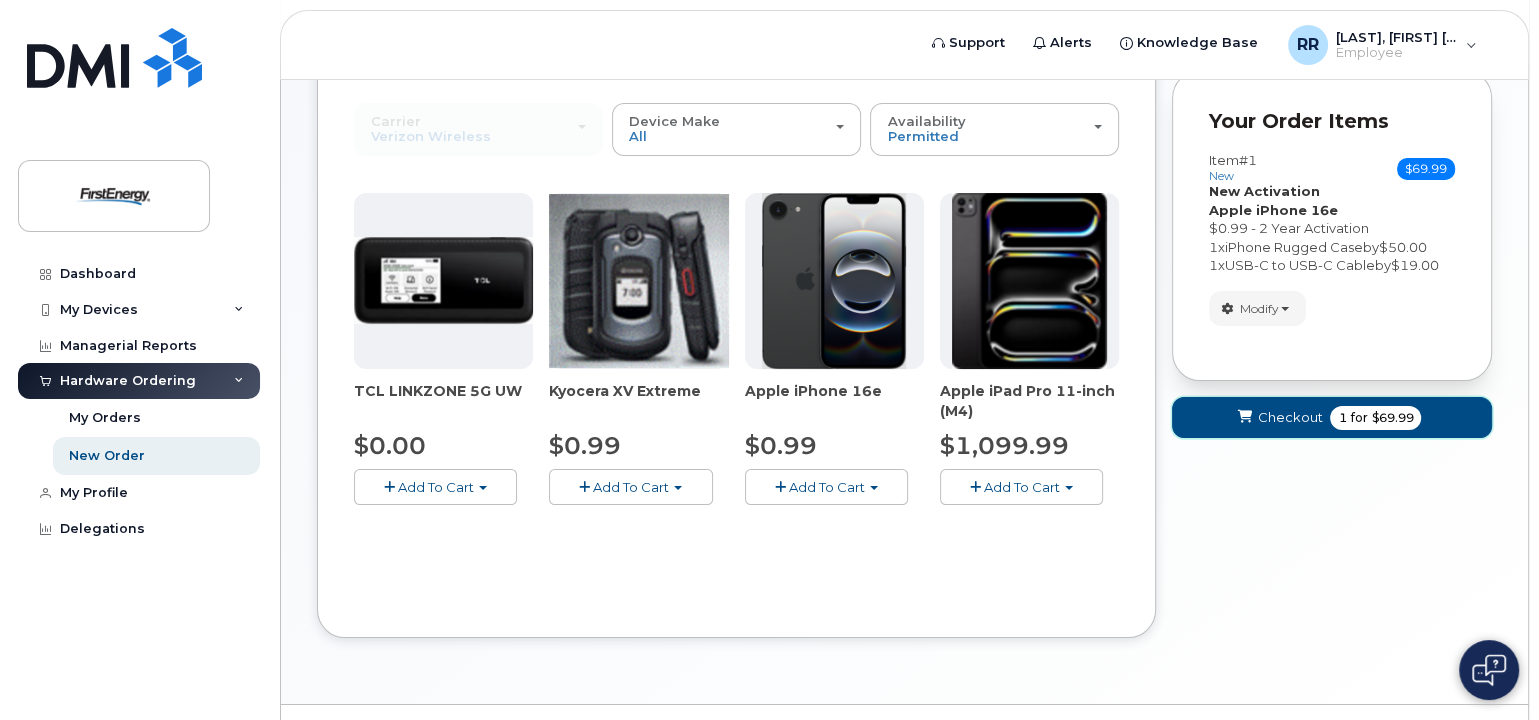 click on "Checkout" 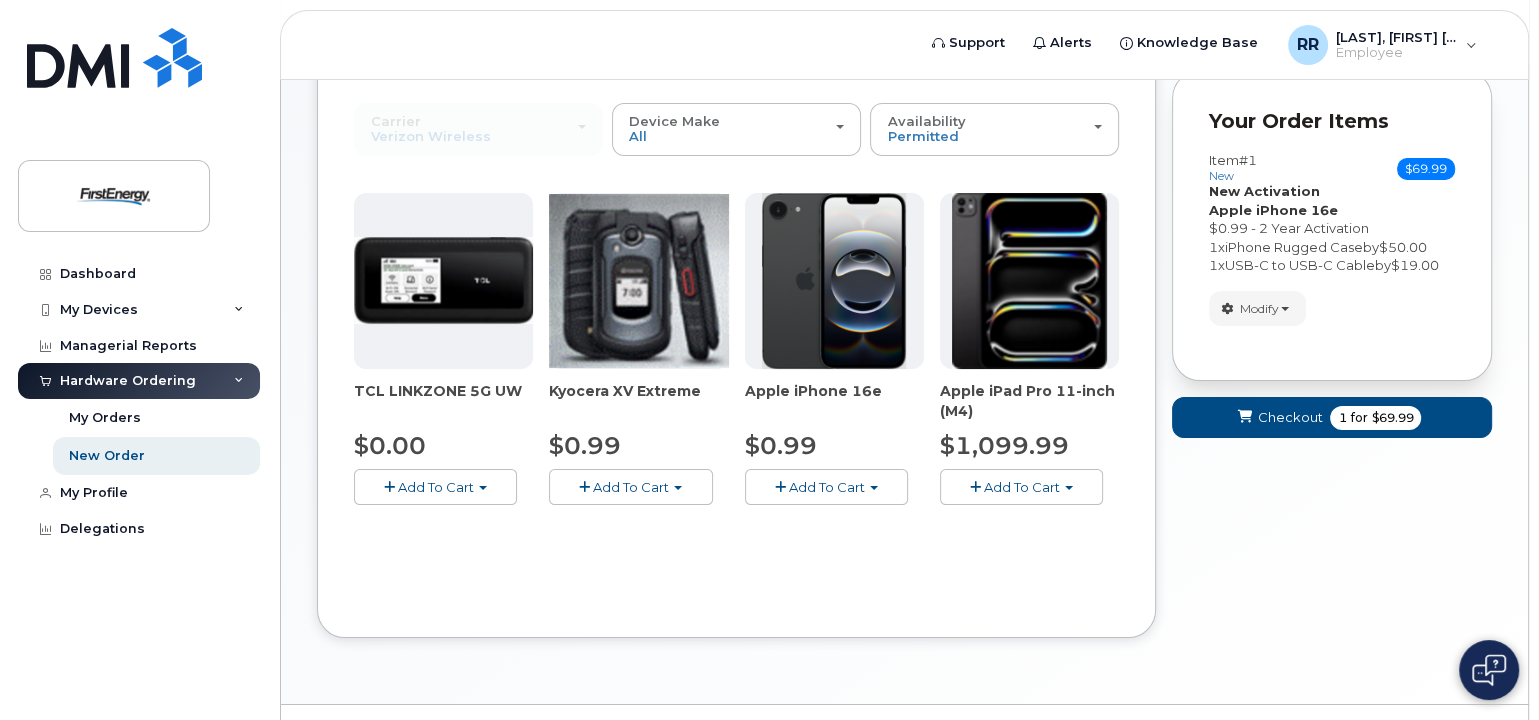 scroll, scrollTop: 9, scrollLeft: 0, axis: vertical 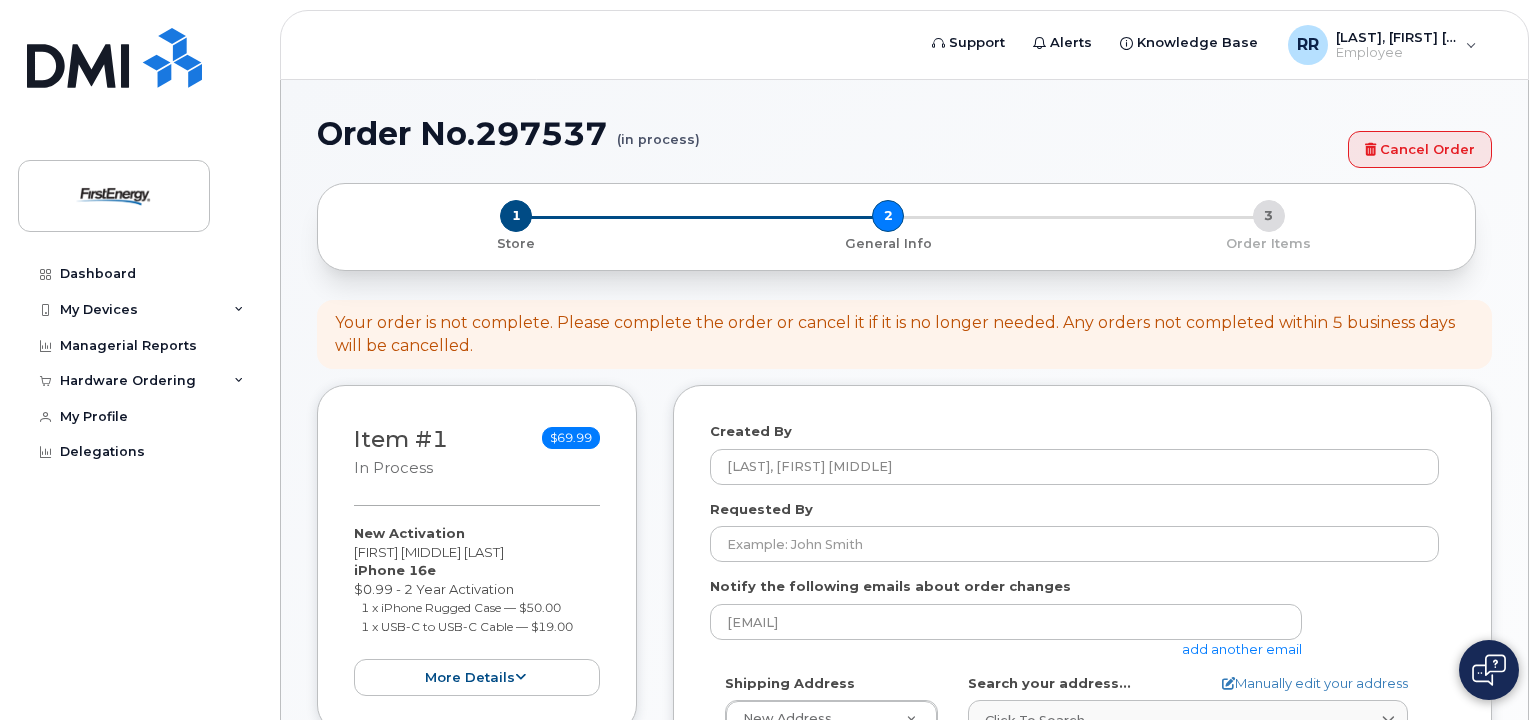 select 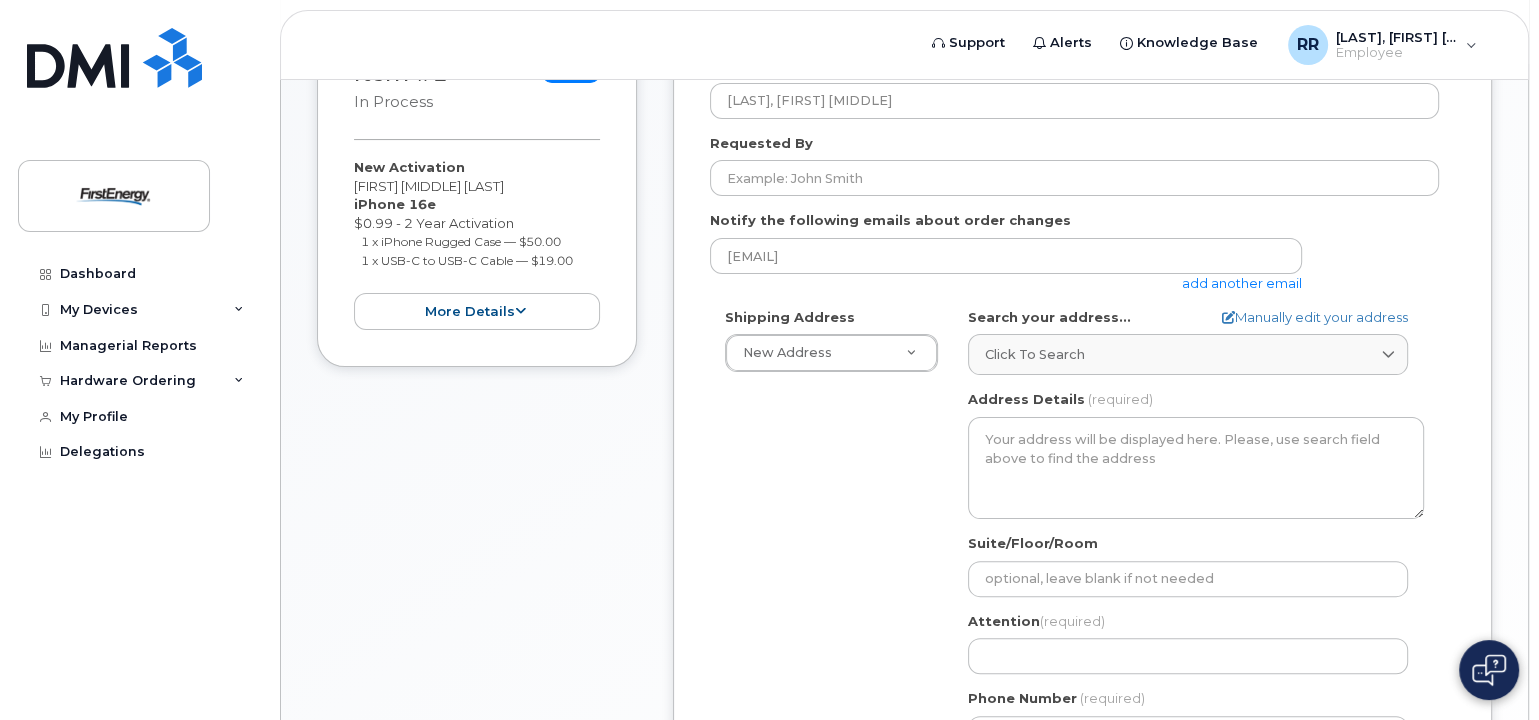 scroll, scrollTop: 299, scrollLeft: 0, axis: vertical 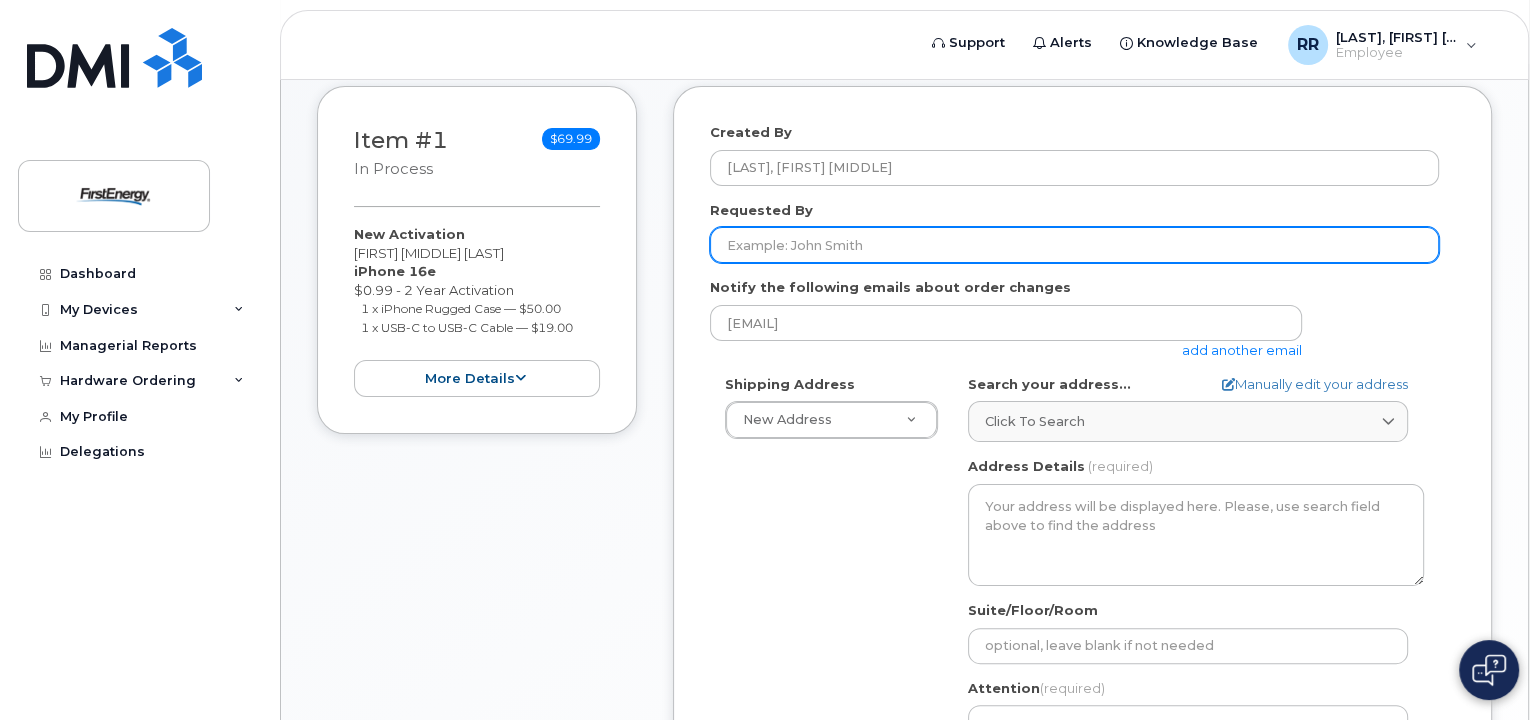 click on "Requested By" 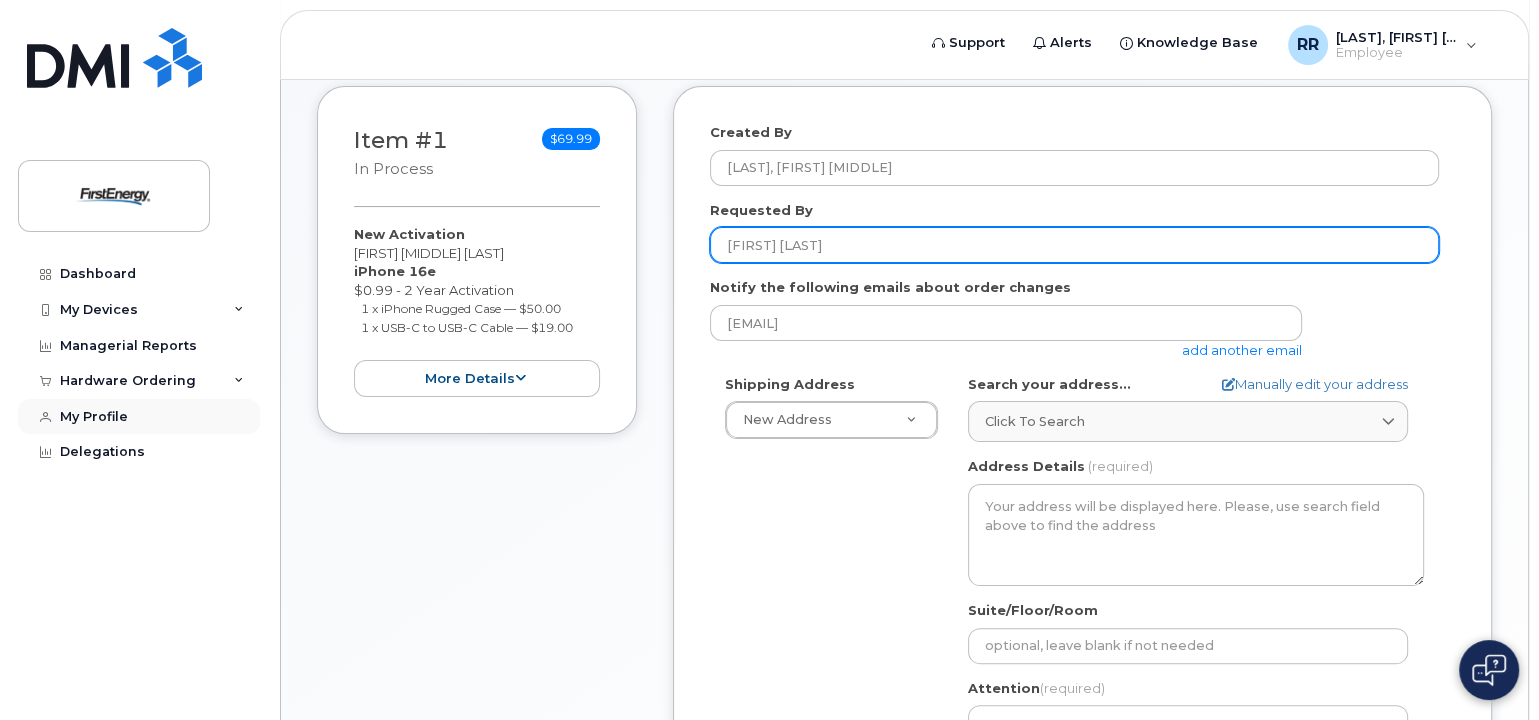type on "Jake Emge" 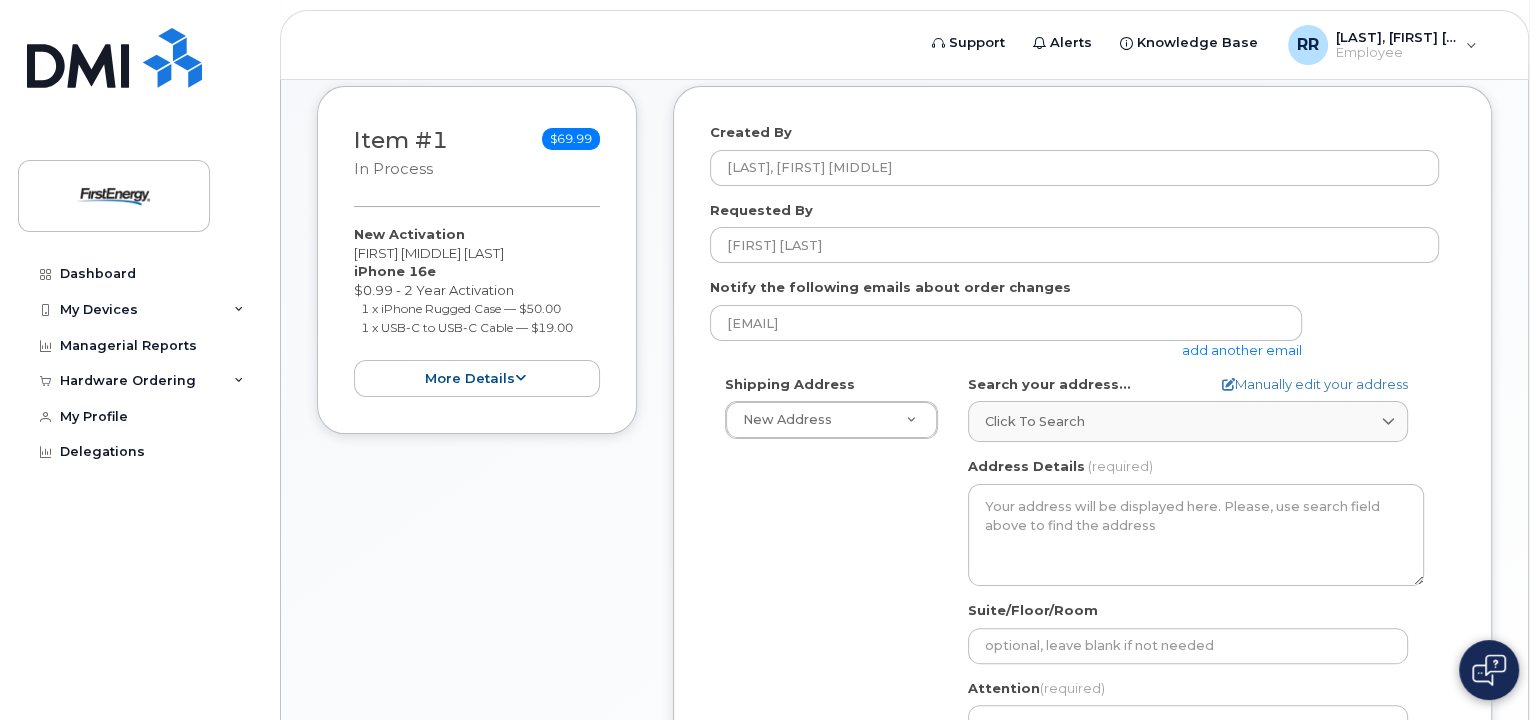 click on "add another email" 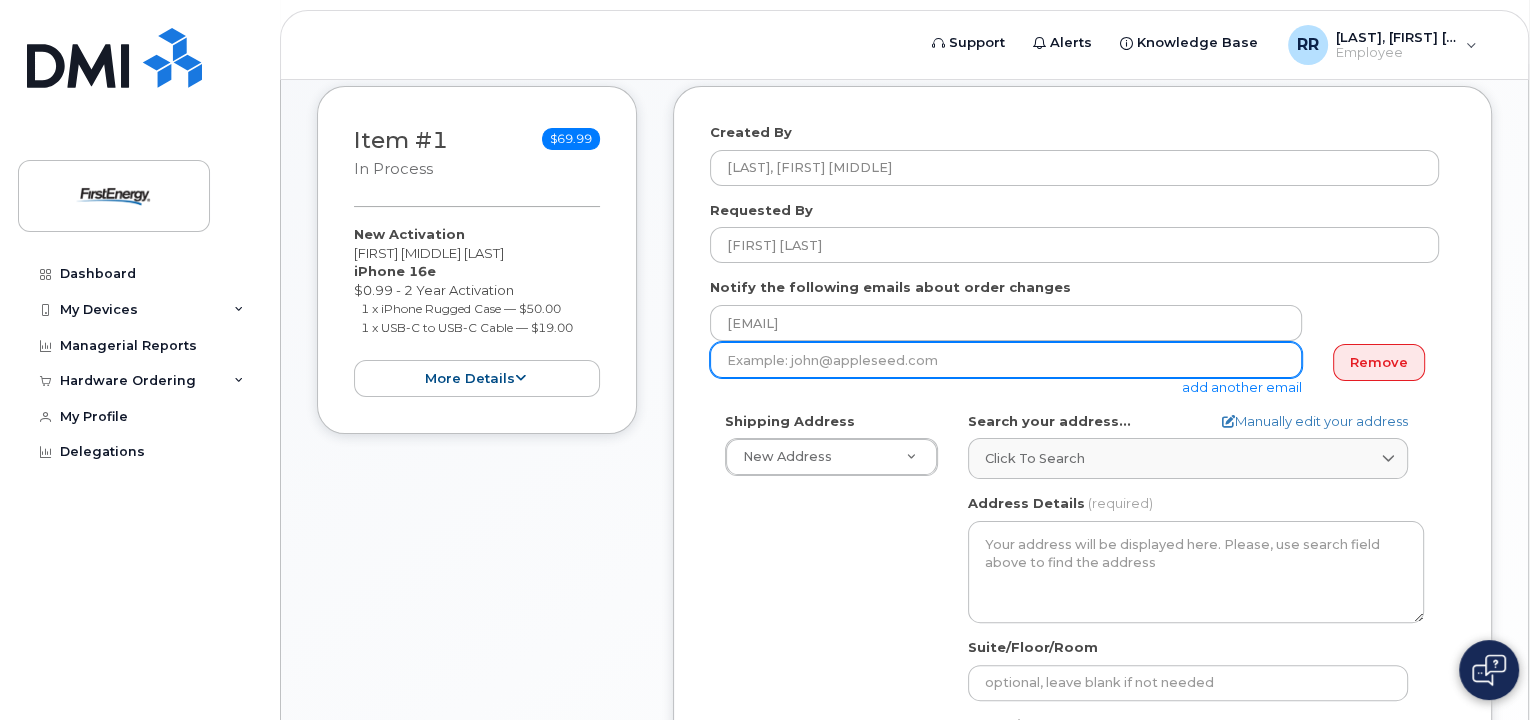 click 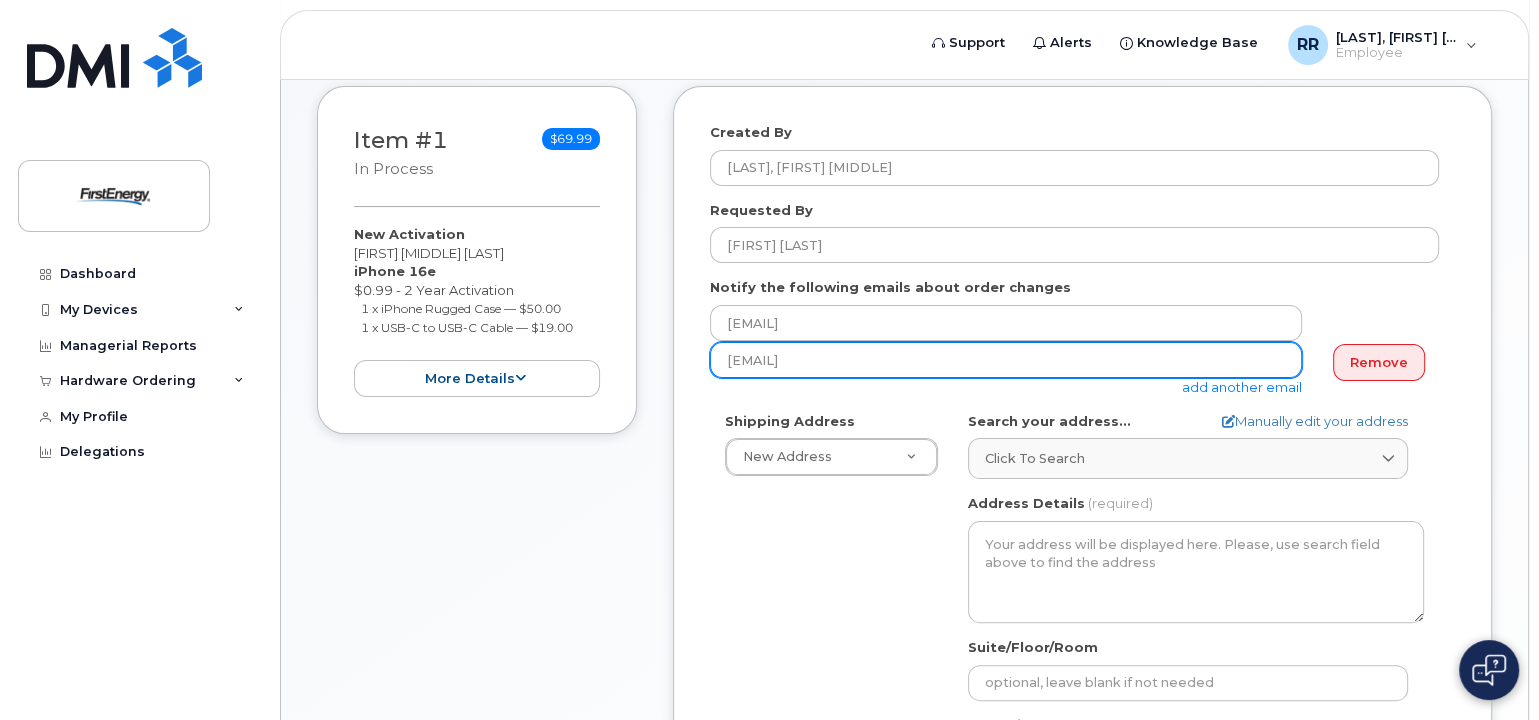 type on "[EMAIL]" 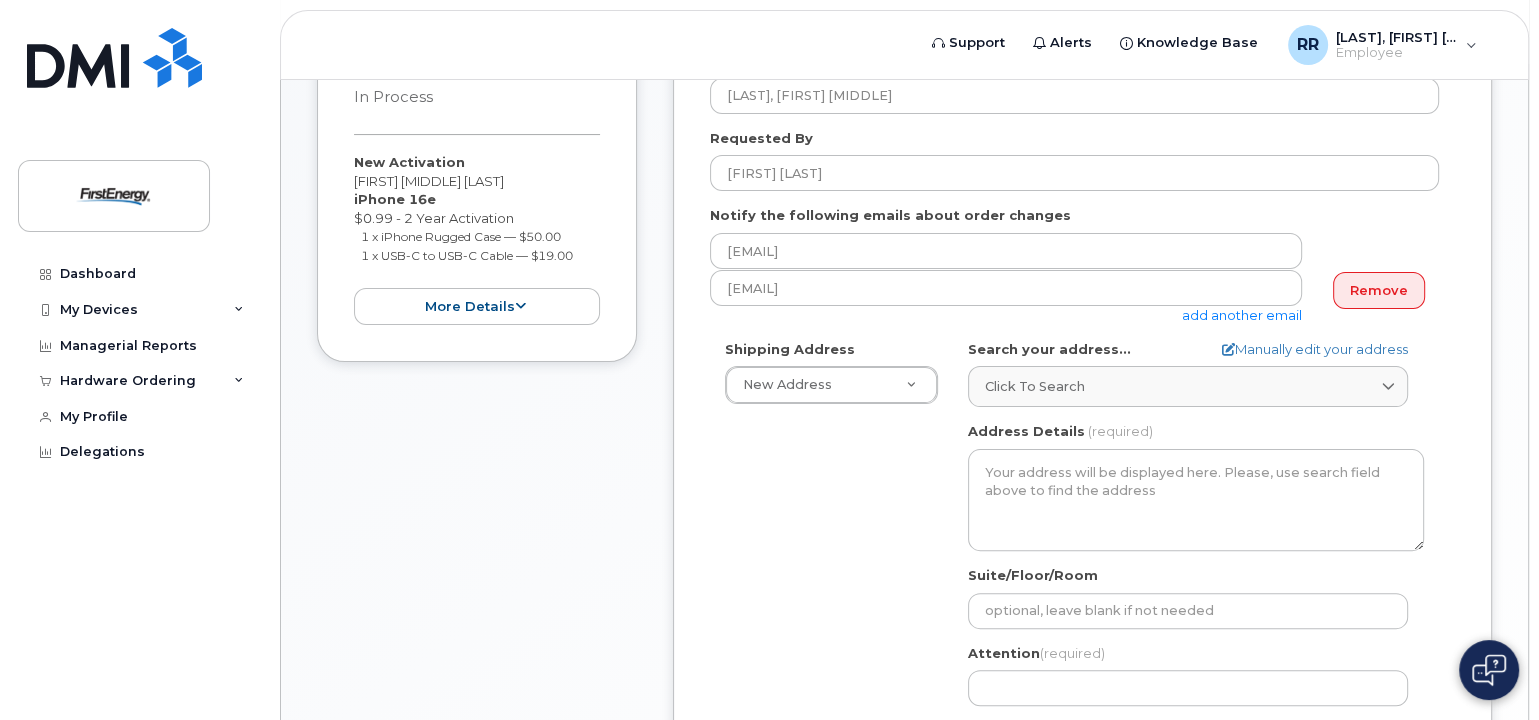 scroll, scrollTop: 399, scrollLeft: 0, axis: vertical 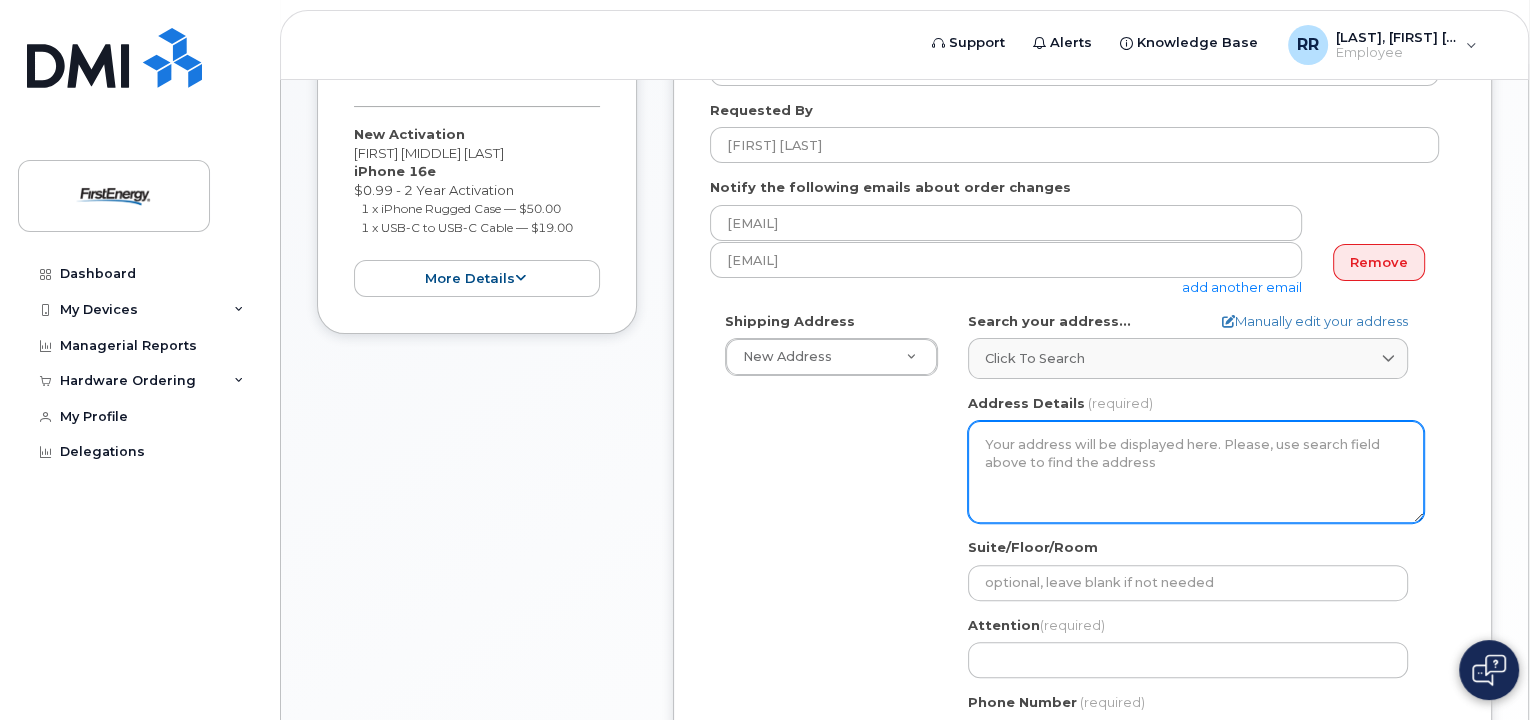 click on "Address Details" 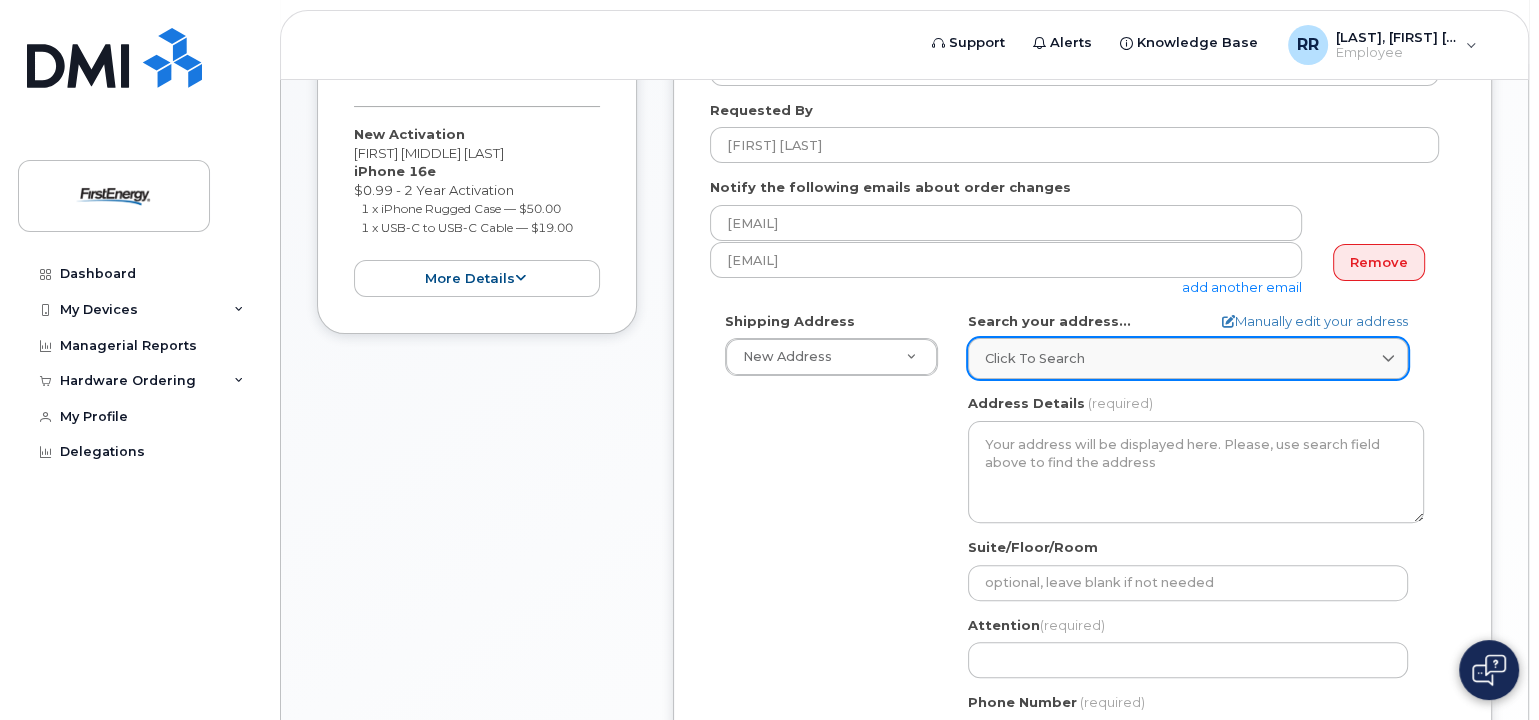 click 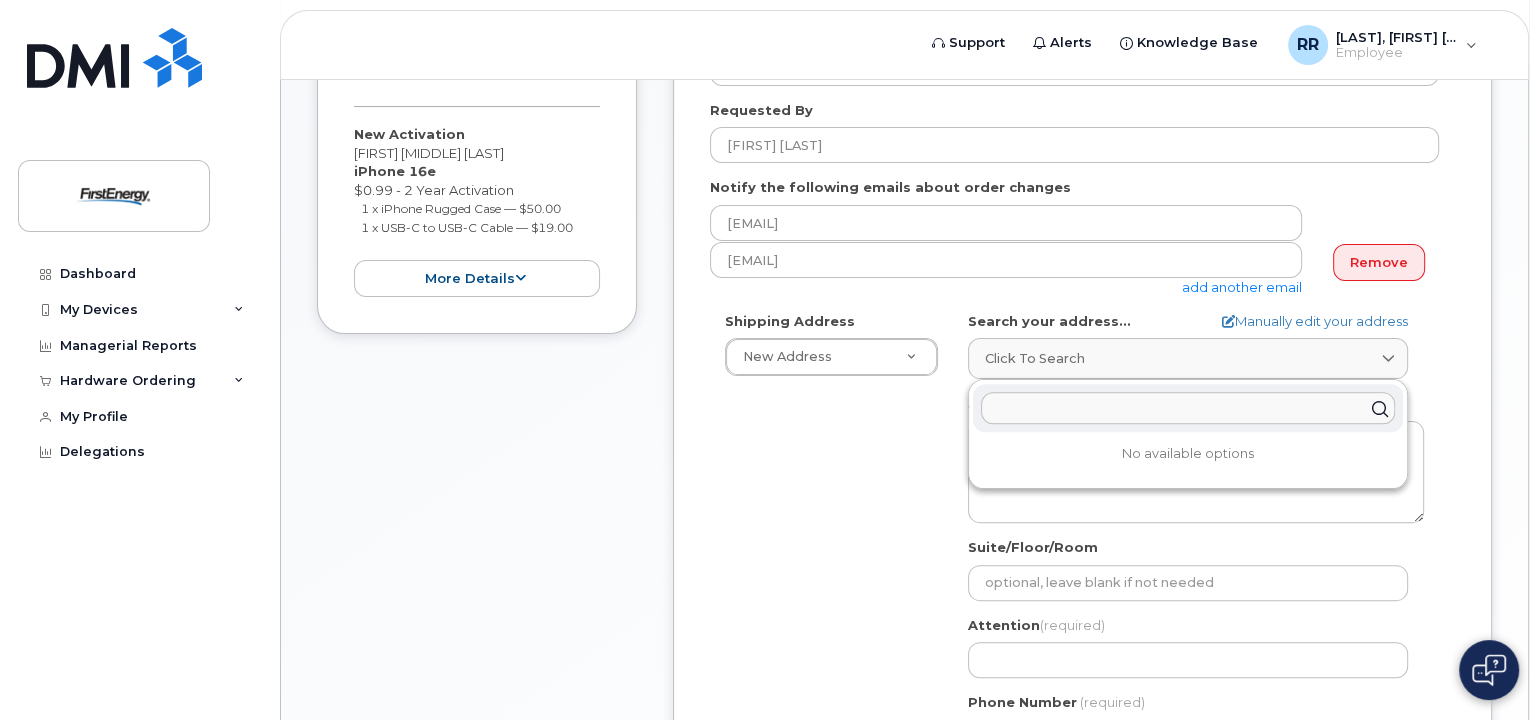 paste on "141 Edgewater Drive Monaca PA 15061" 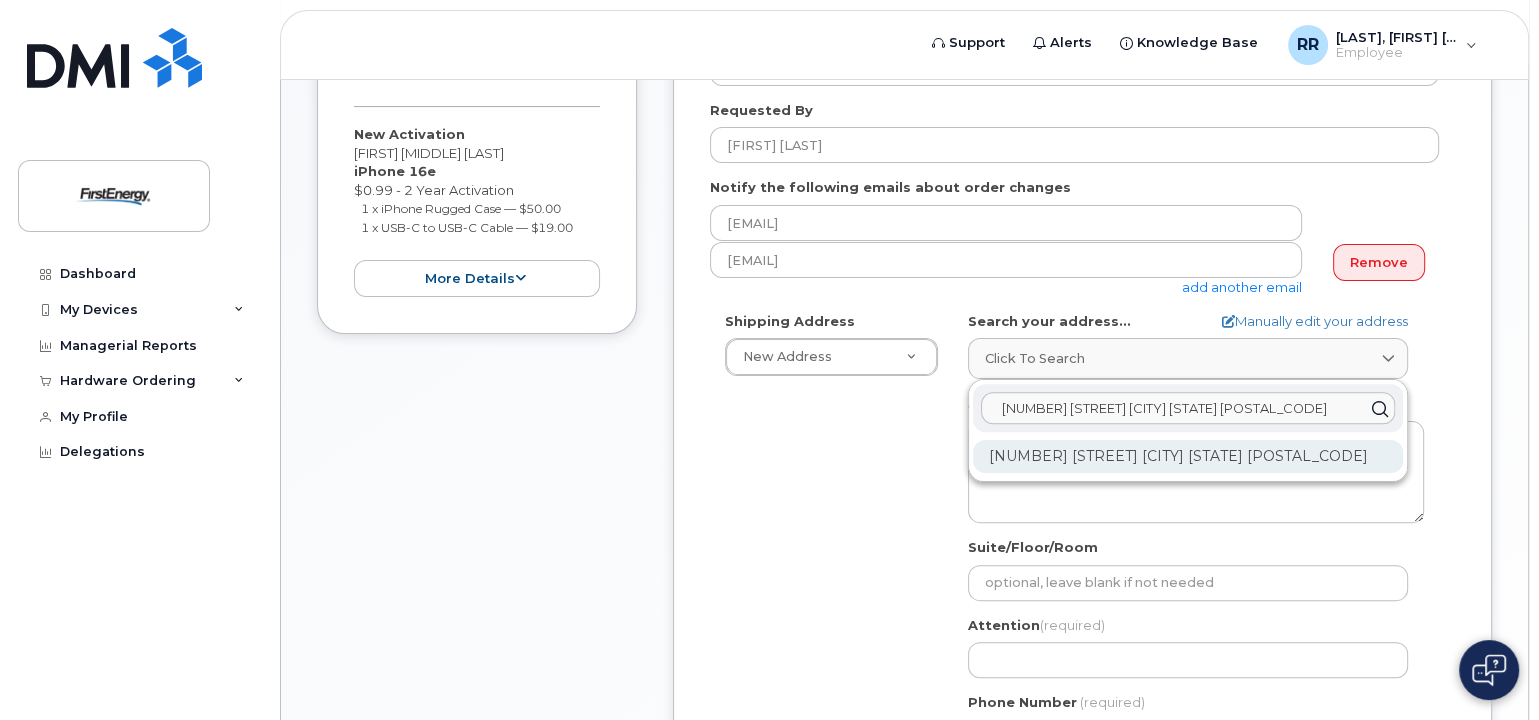 type on "141 Edgewater Drive Monaca PA 15061" 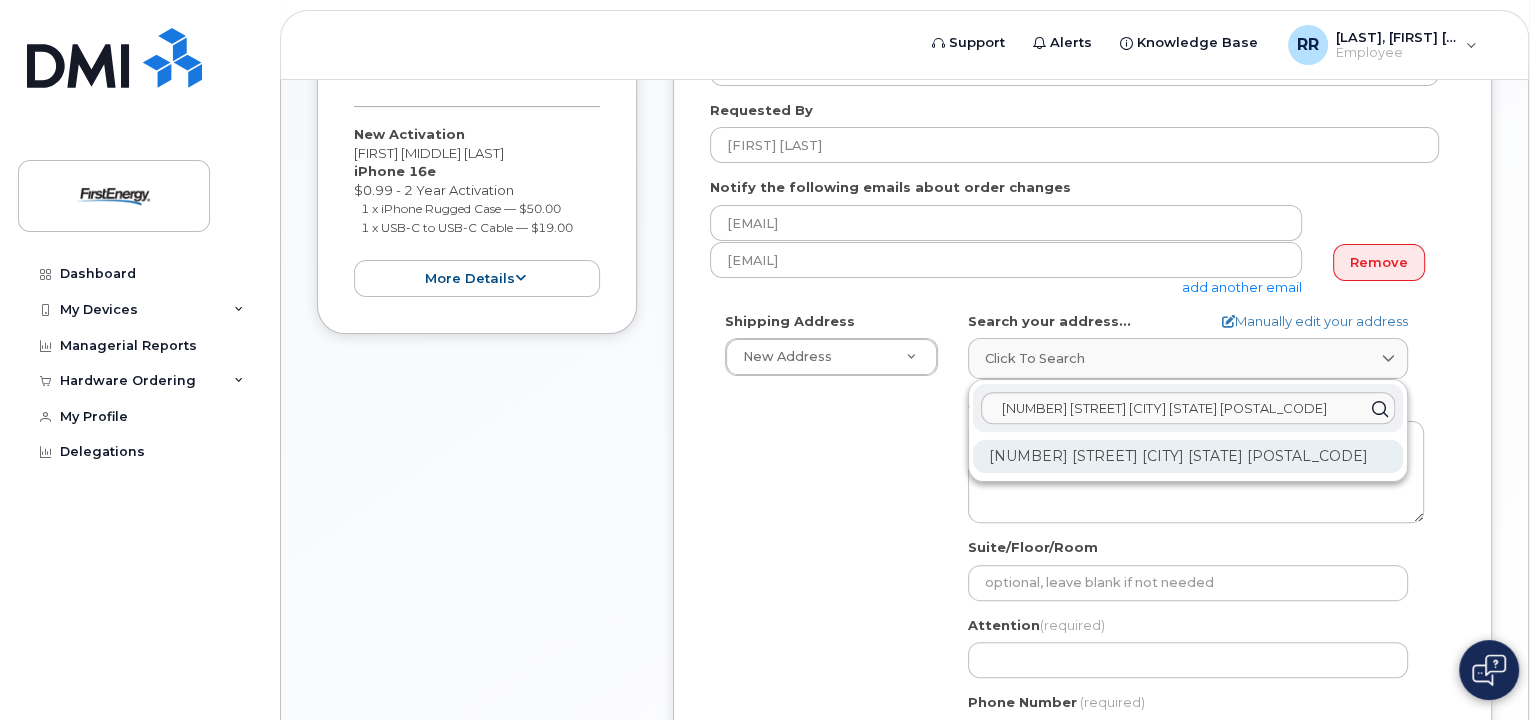 click on "141 Edgewater Dr Monaca PA 15061-2615" 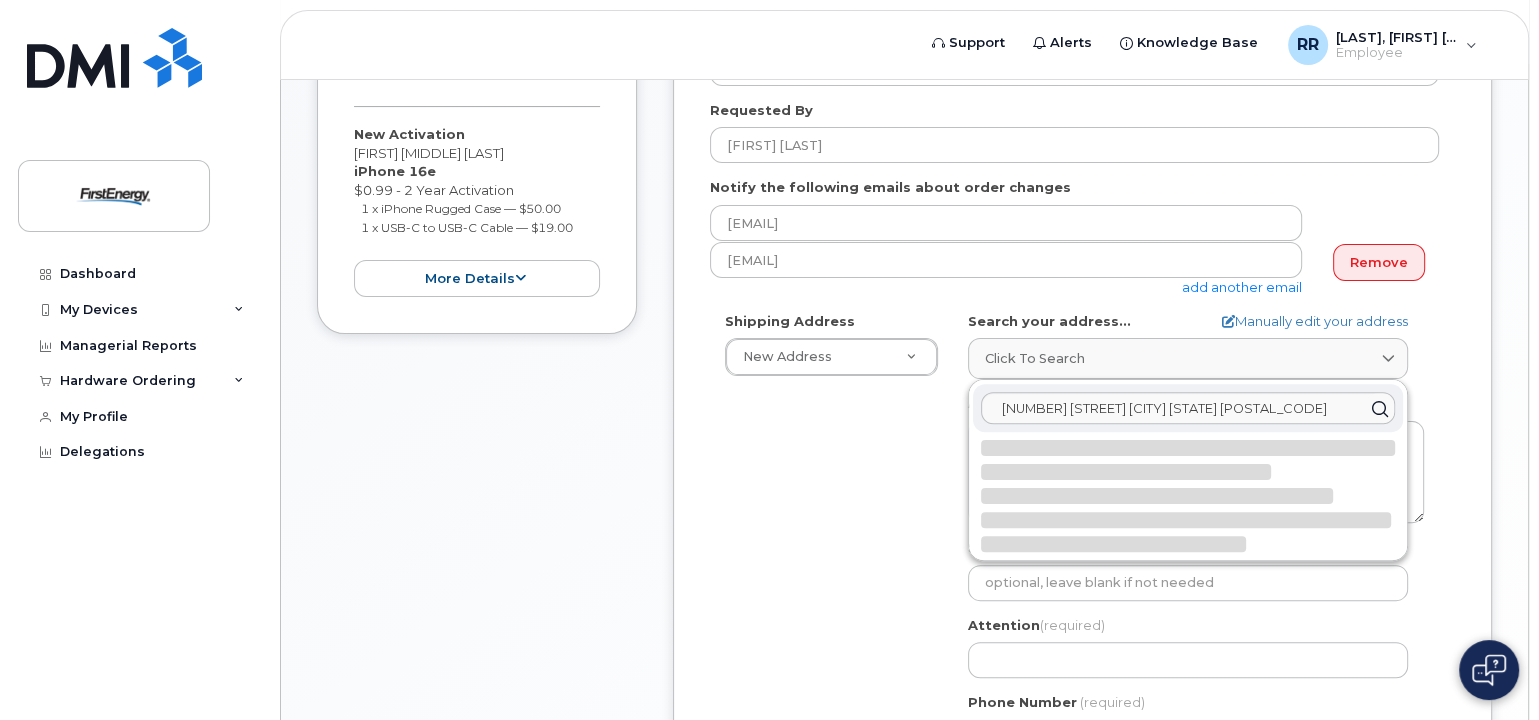 select 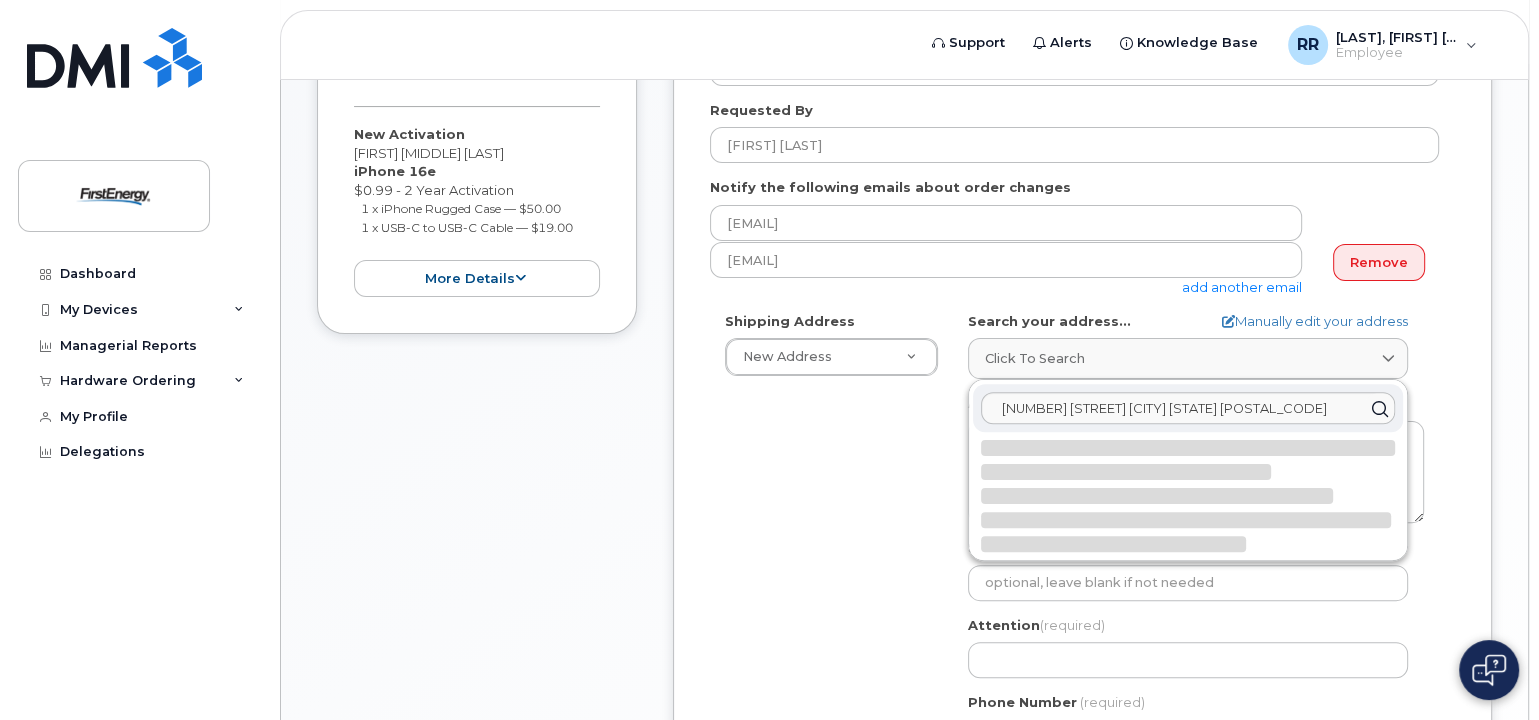 type on "141 Edgewater Dr
MONACA PA 15061-2615
UNITED STATES" 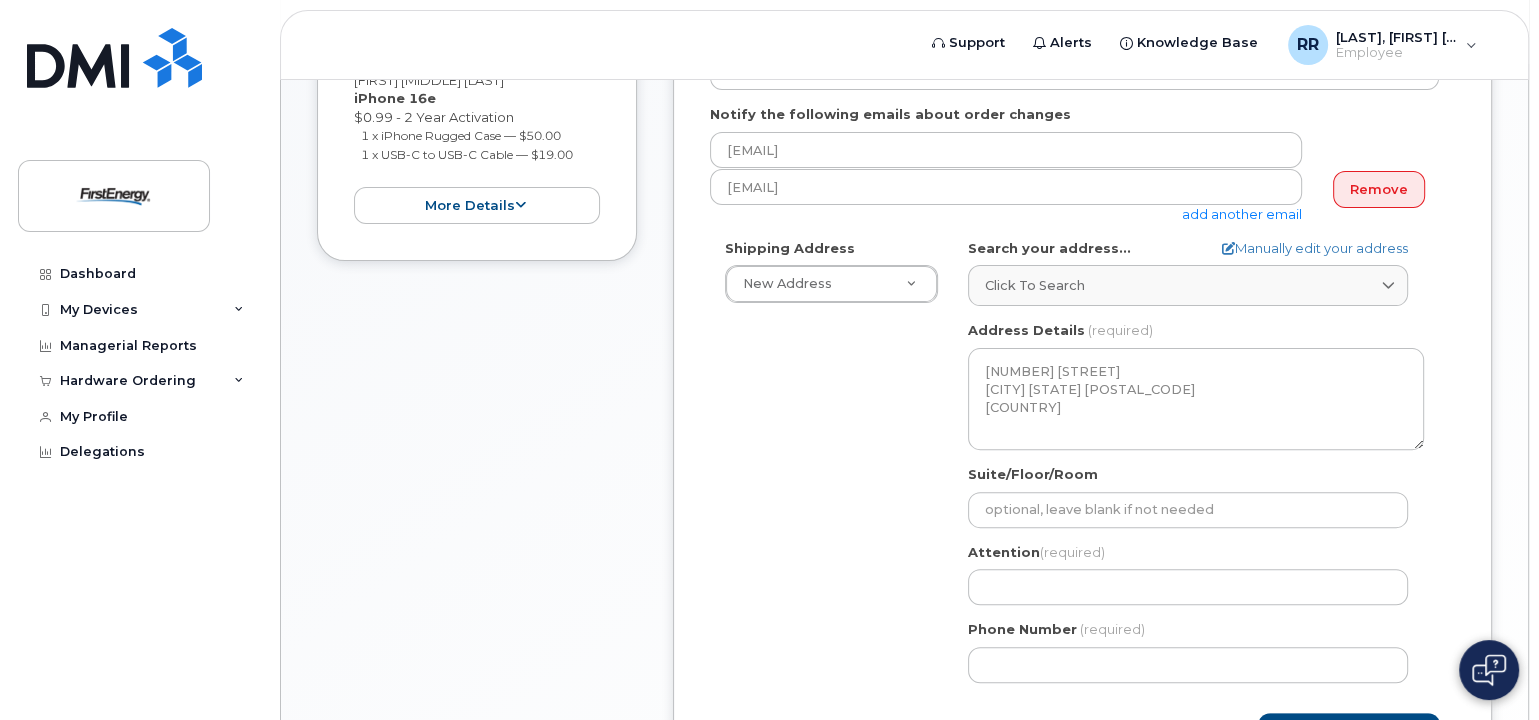 scroll, scrollTop: 499, scrollLeft: 0, axis: vertical 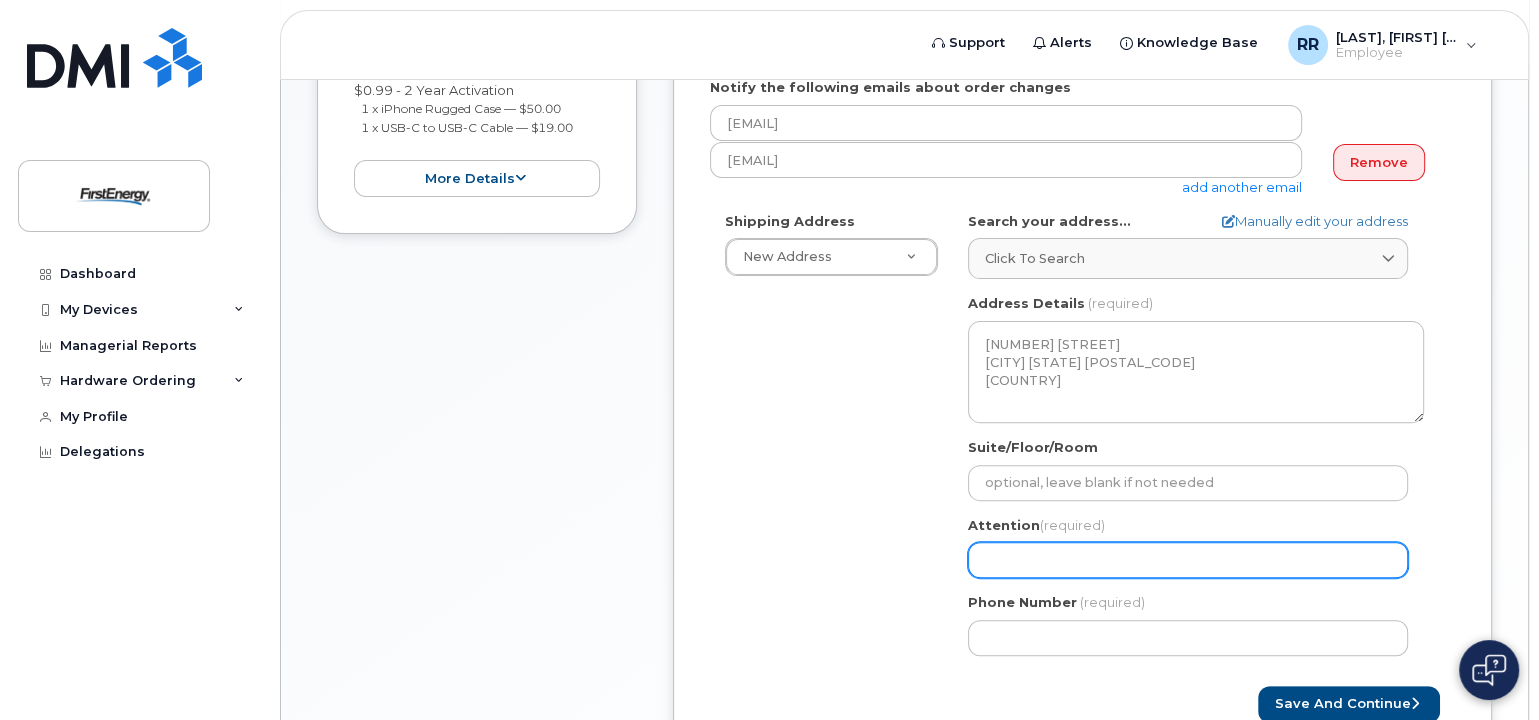 click on "Attention
(required)" 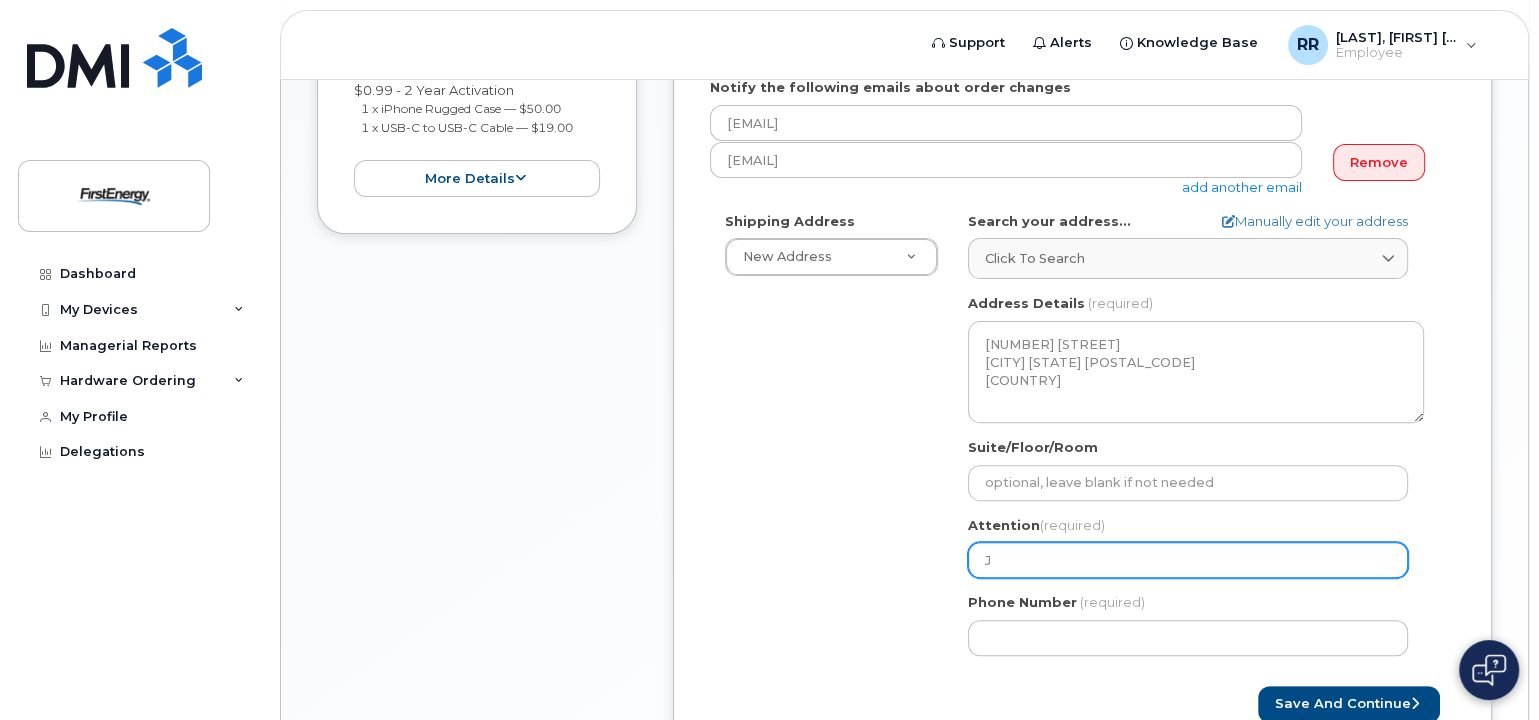 select 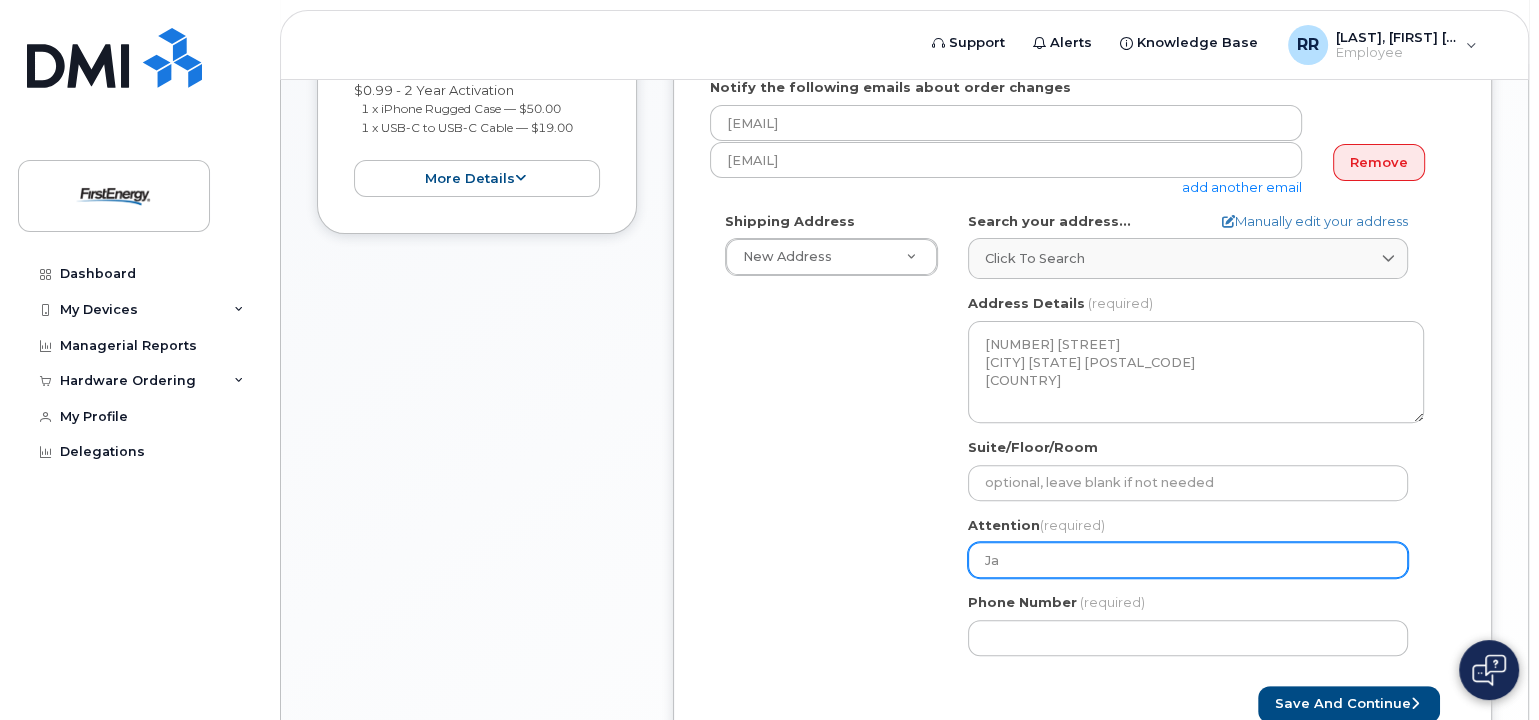 select 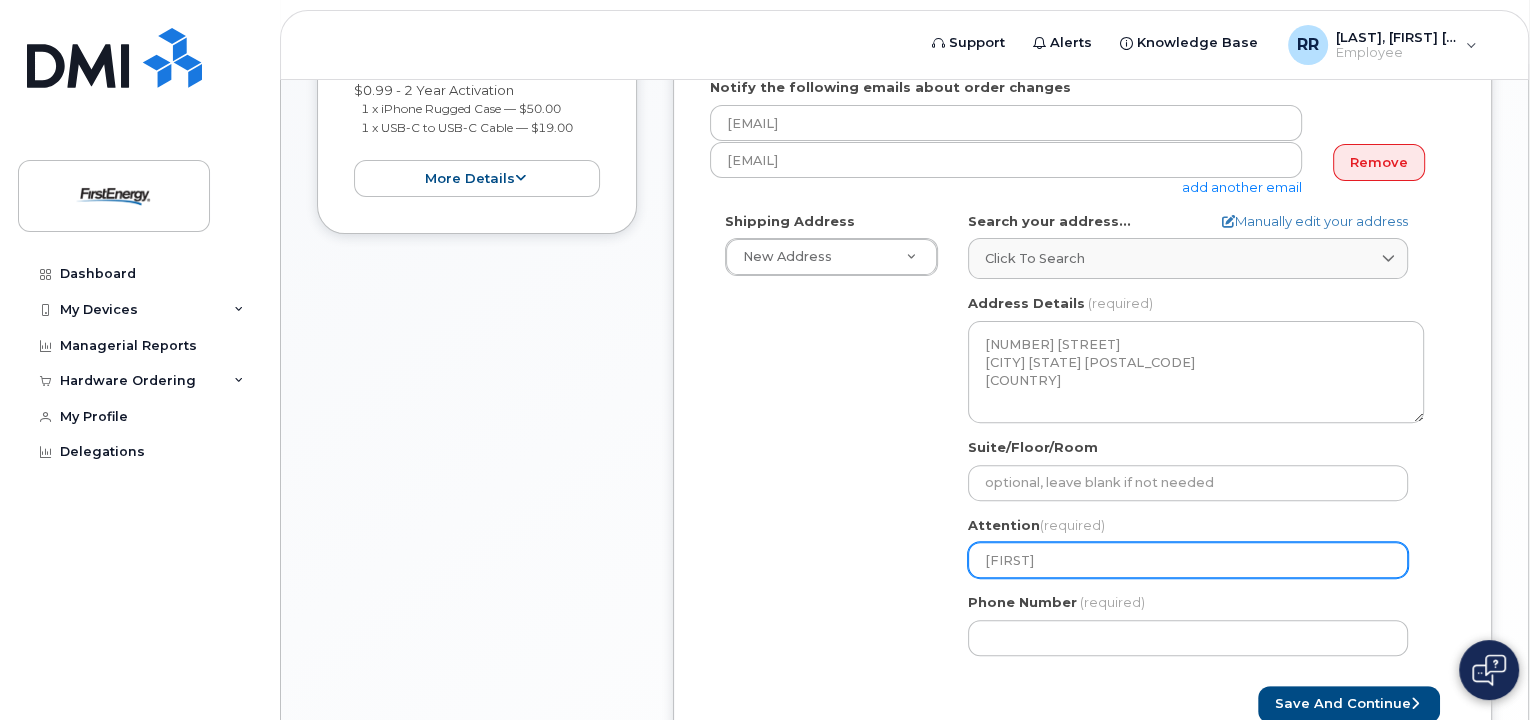 select 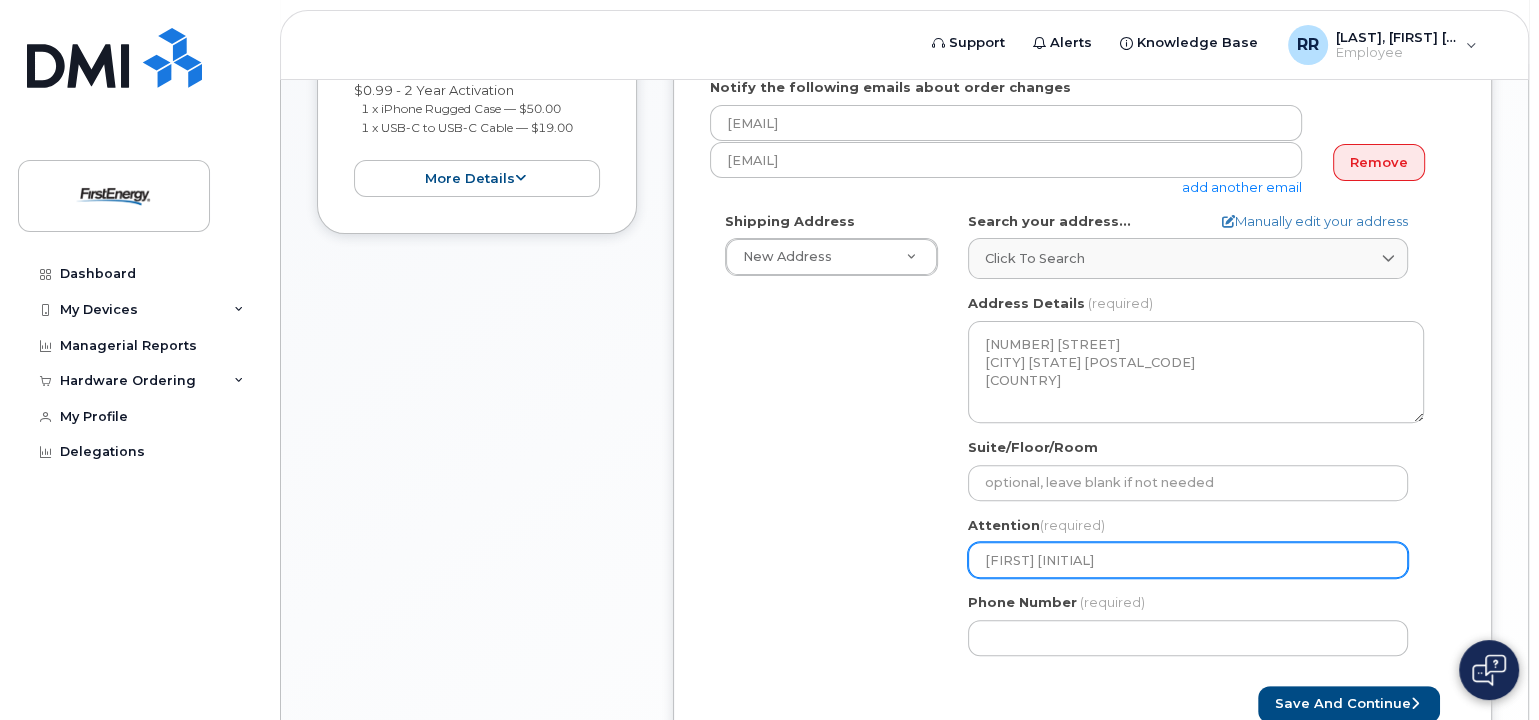 select 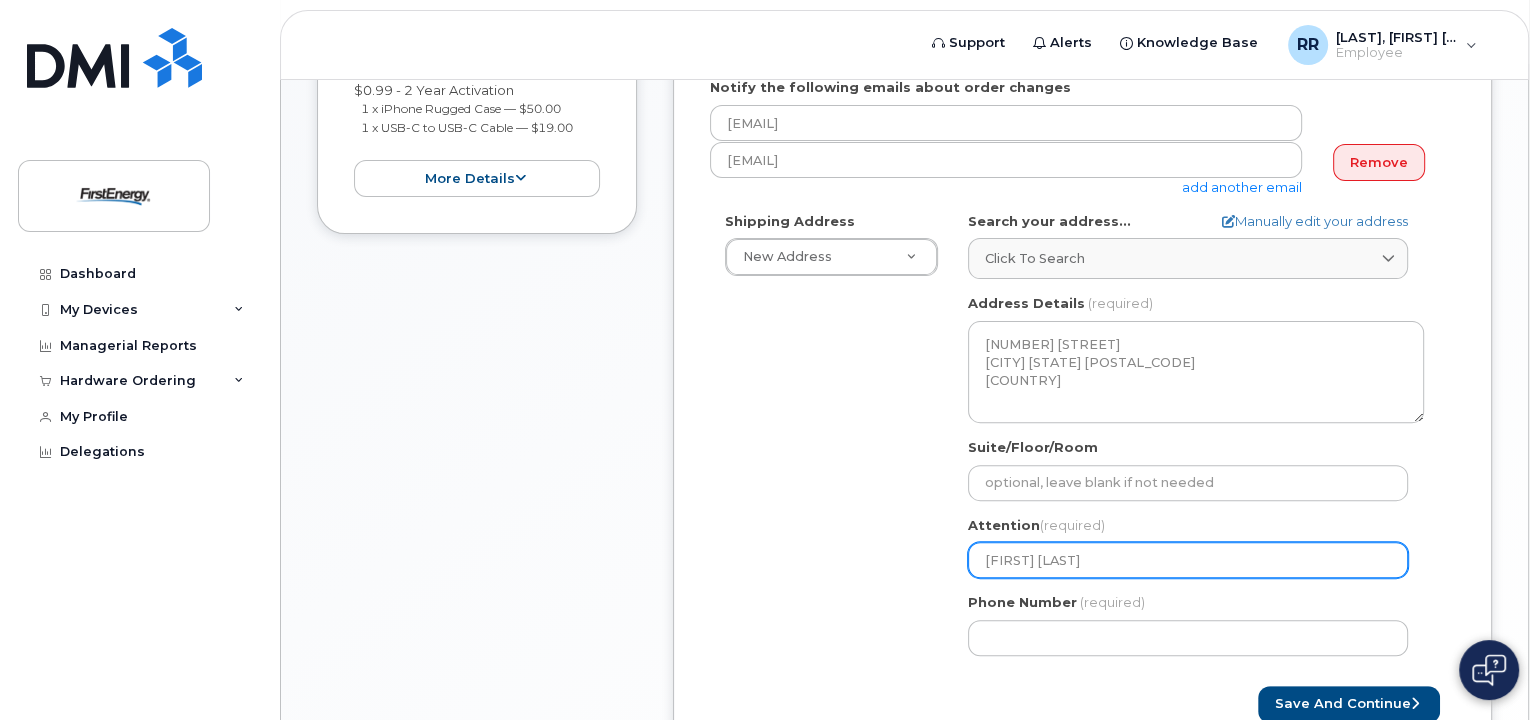 select 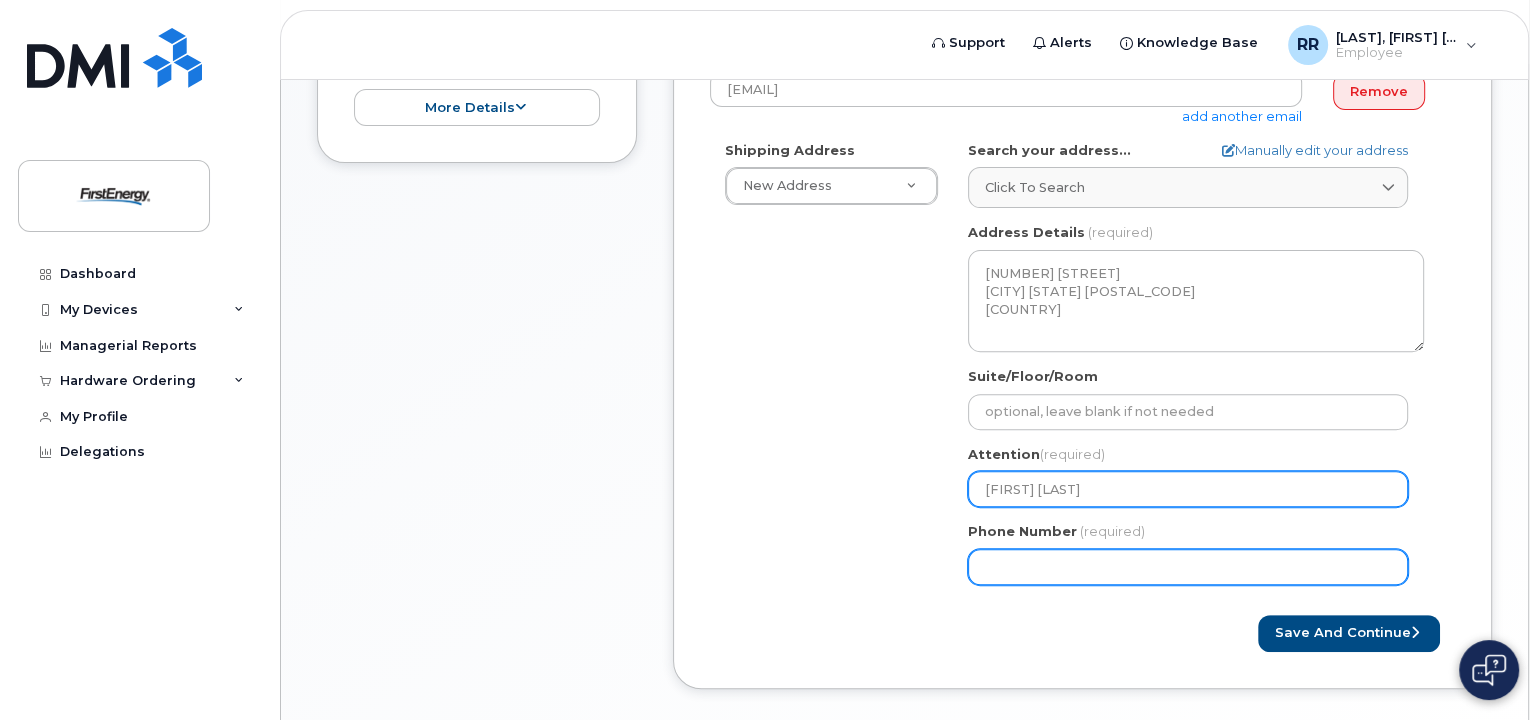 scroll, scrollTop: 599, scrollLeft: 0, axis: vertical 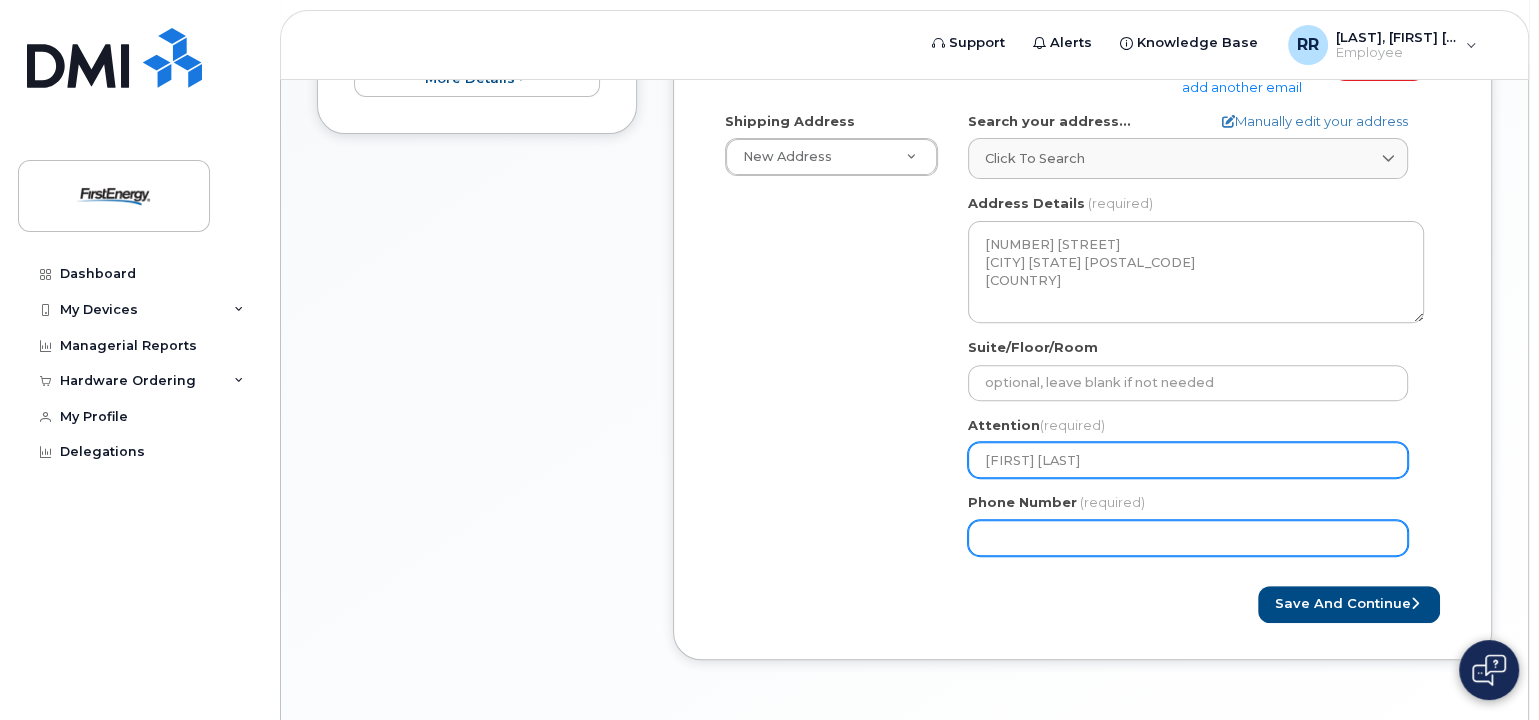 type on "Jake Emge" 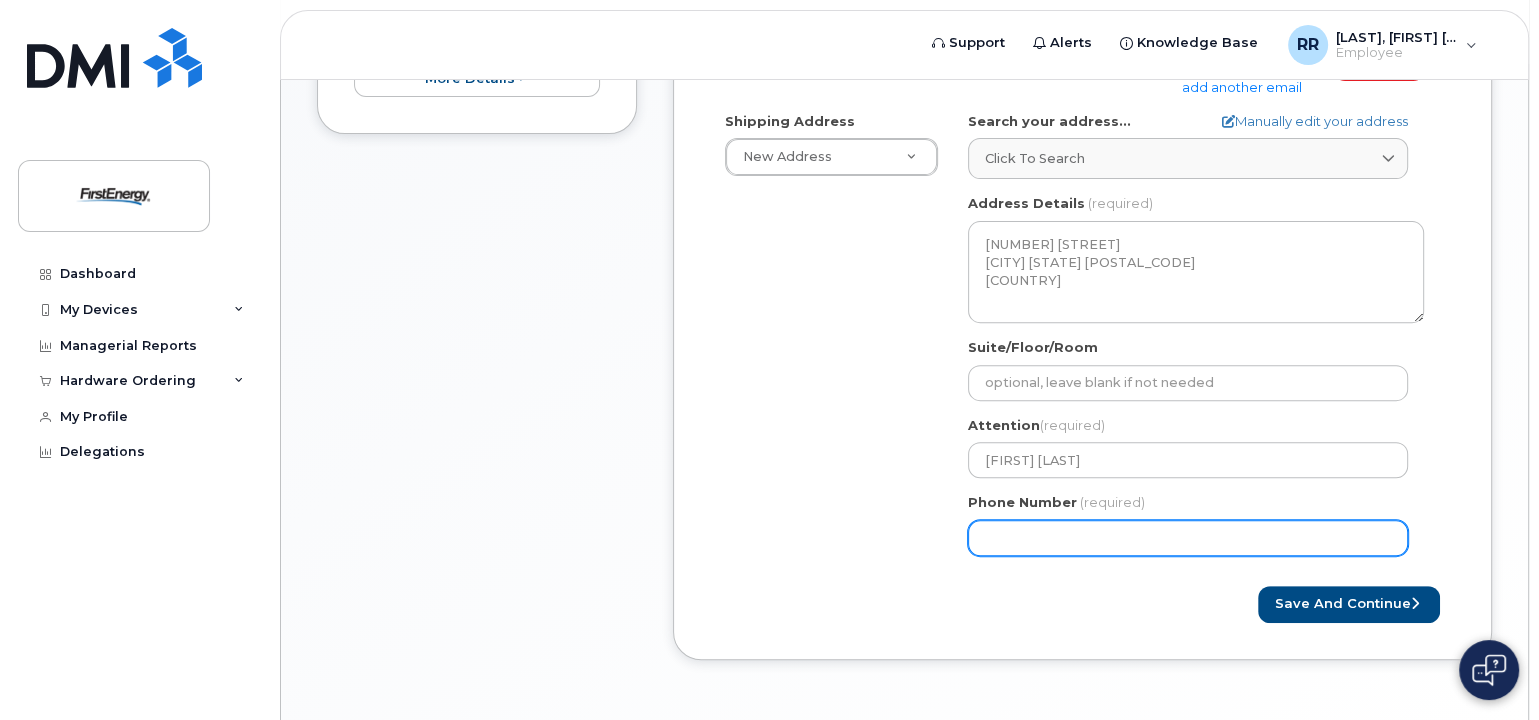 click on "Phone Number" 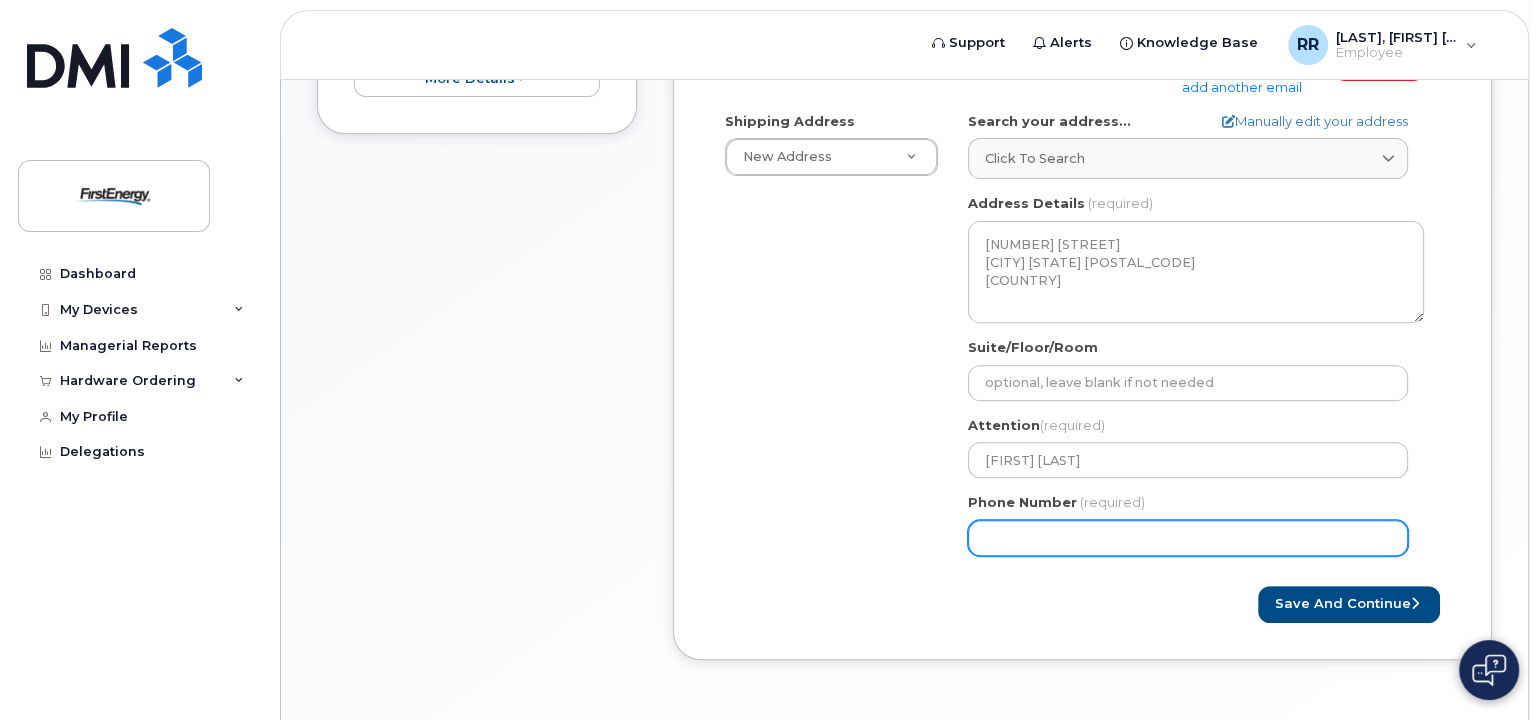 click on "Phone Number" 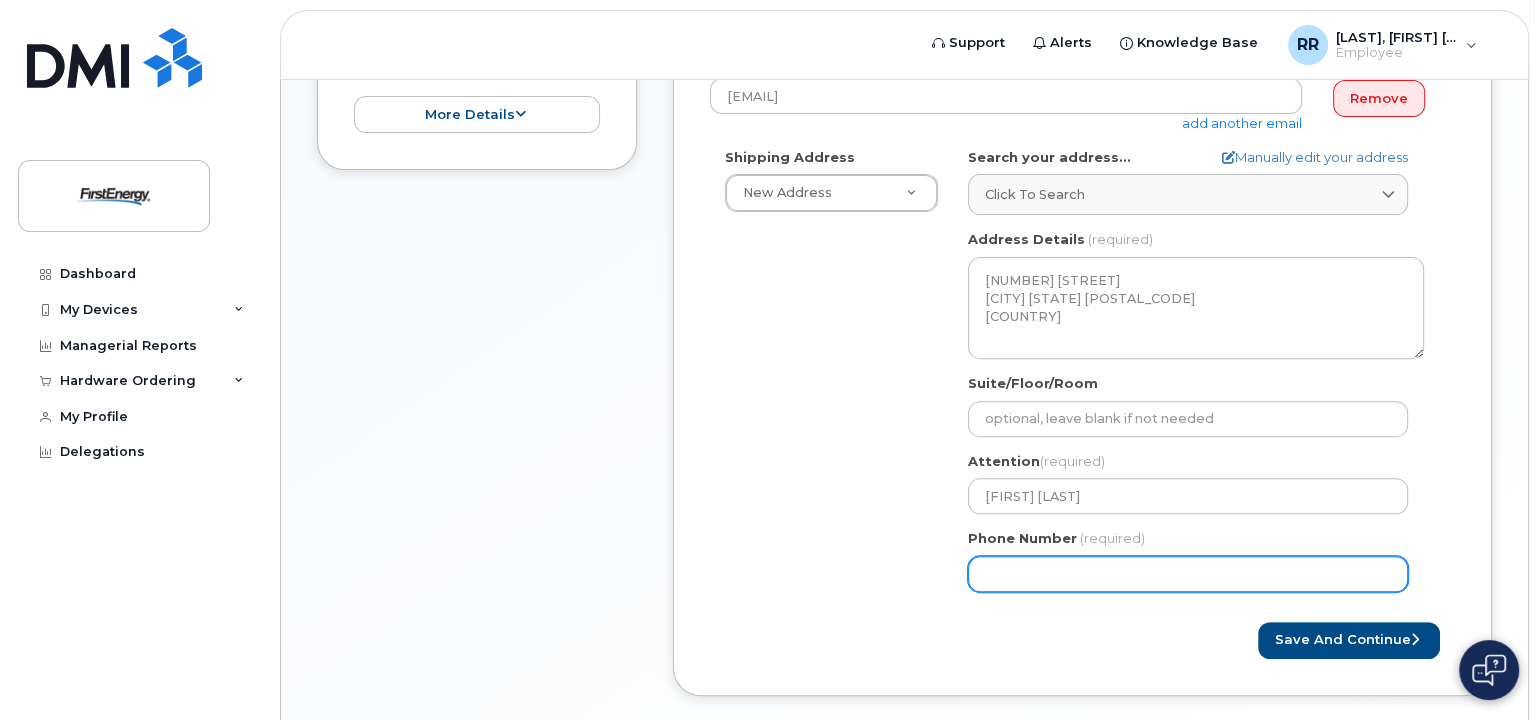 scroll, scrollTop: 663, scrollLeft: 0, axis: vertical 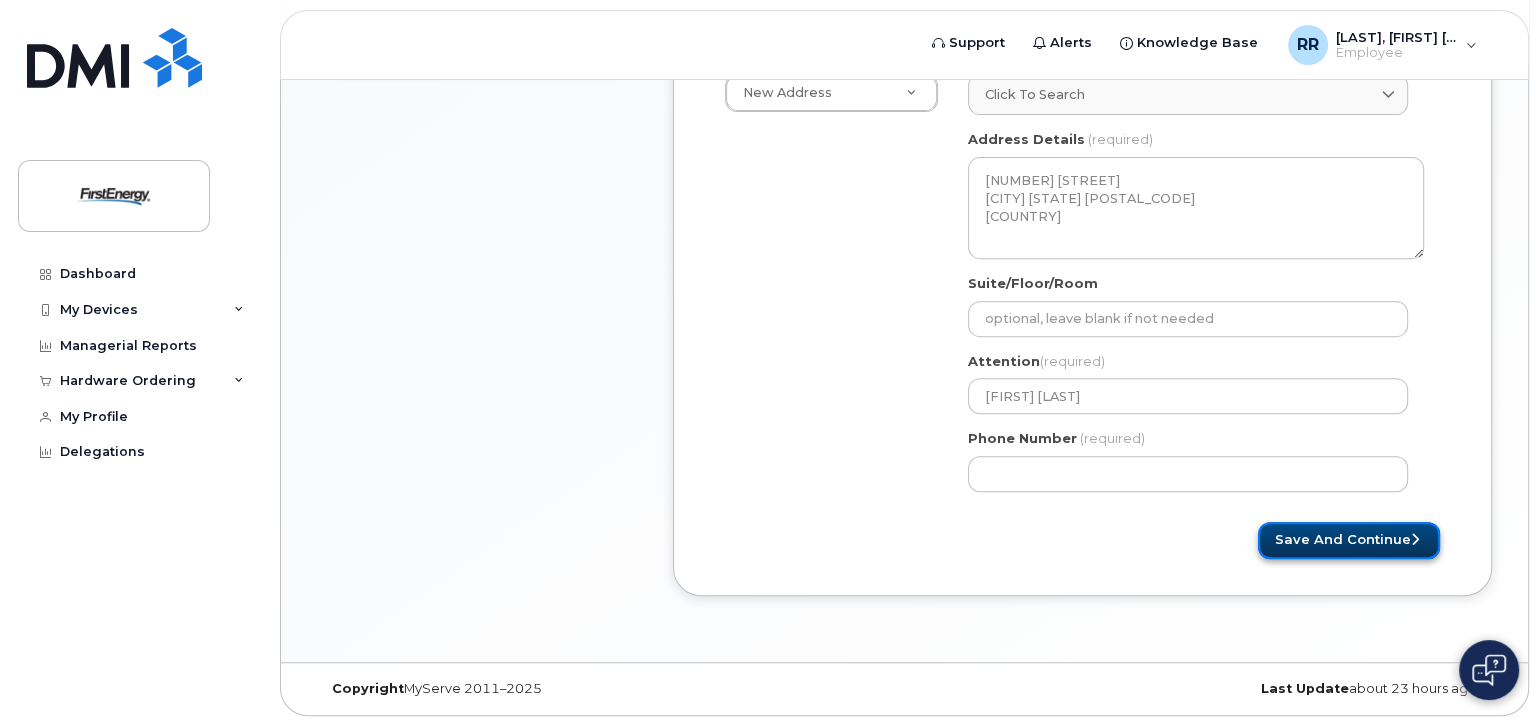 click on "Save and Continue" 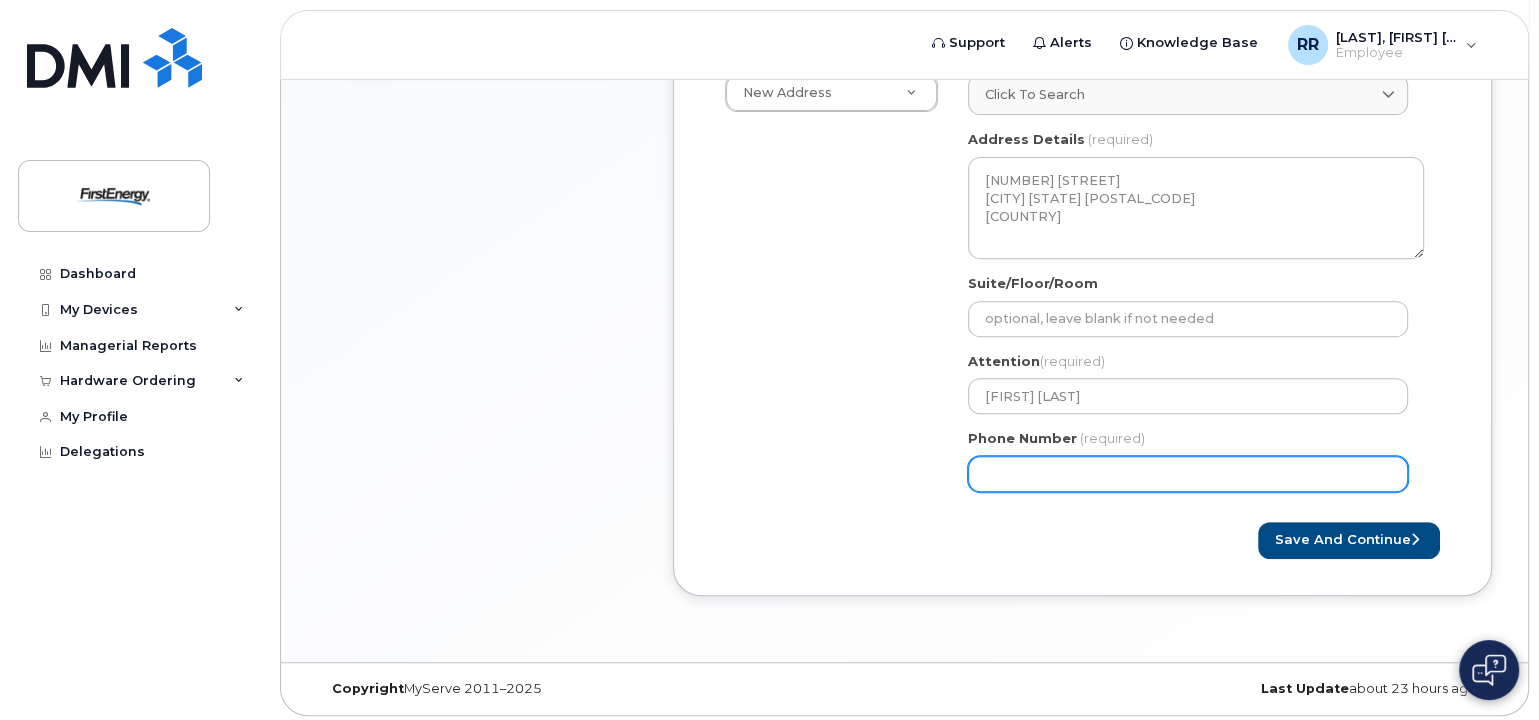 select 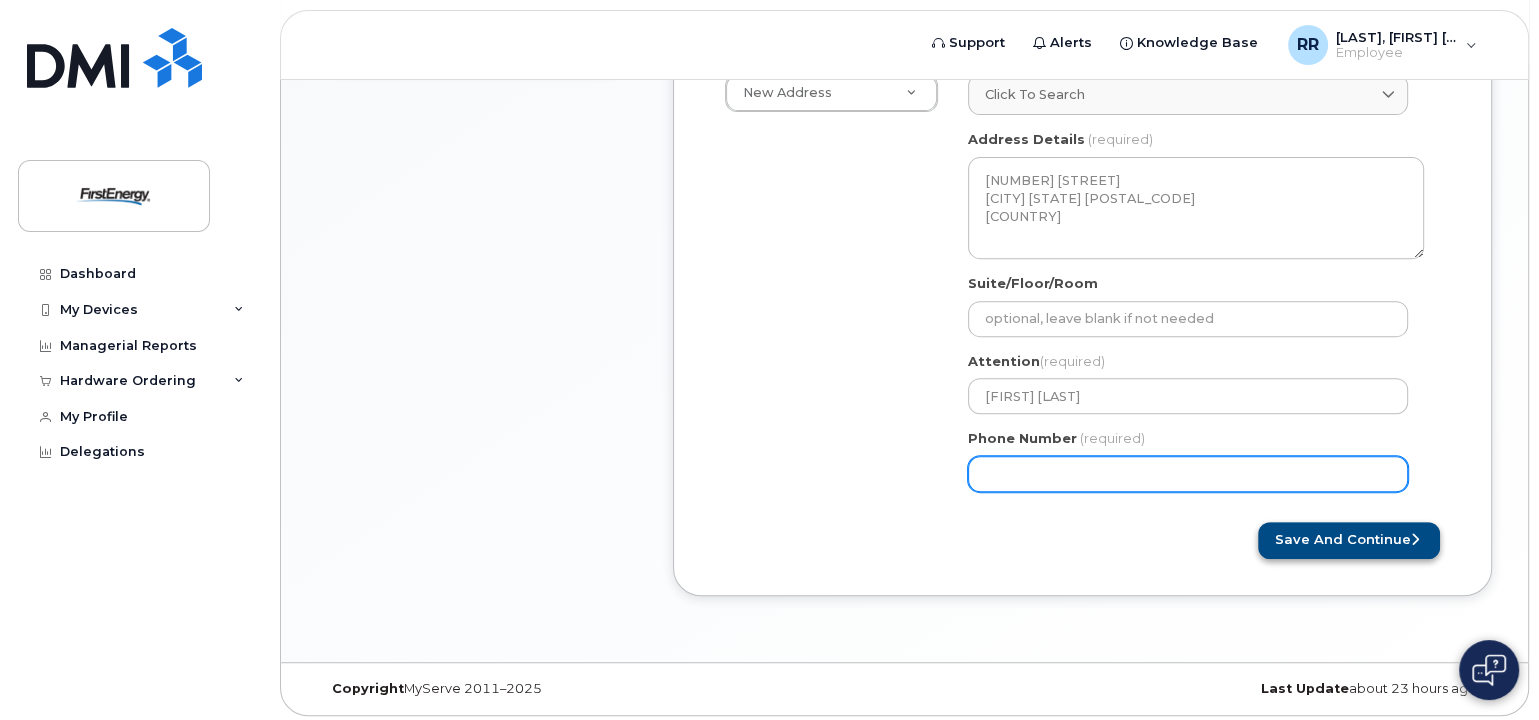 type on "7246505013" 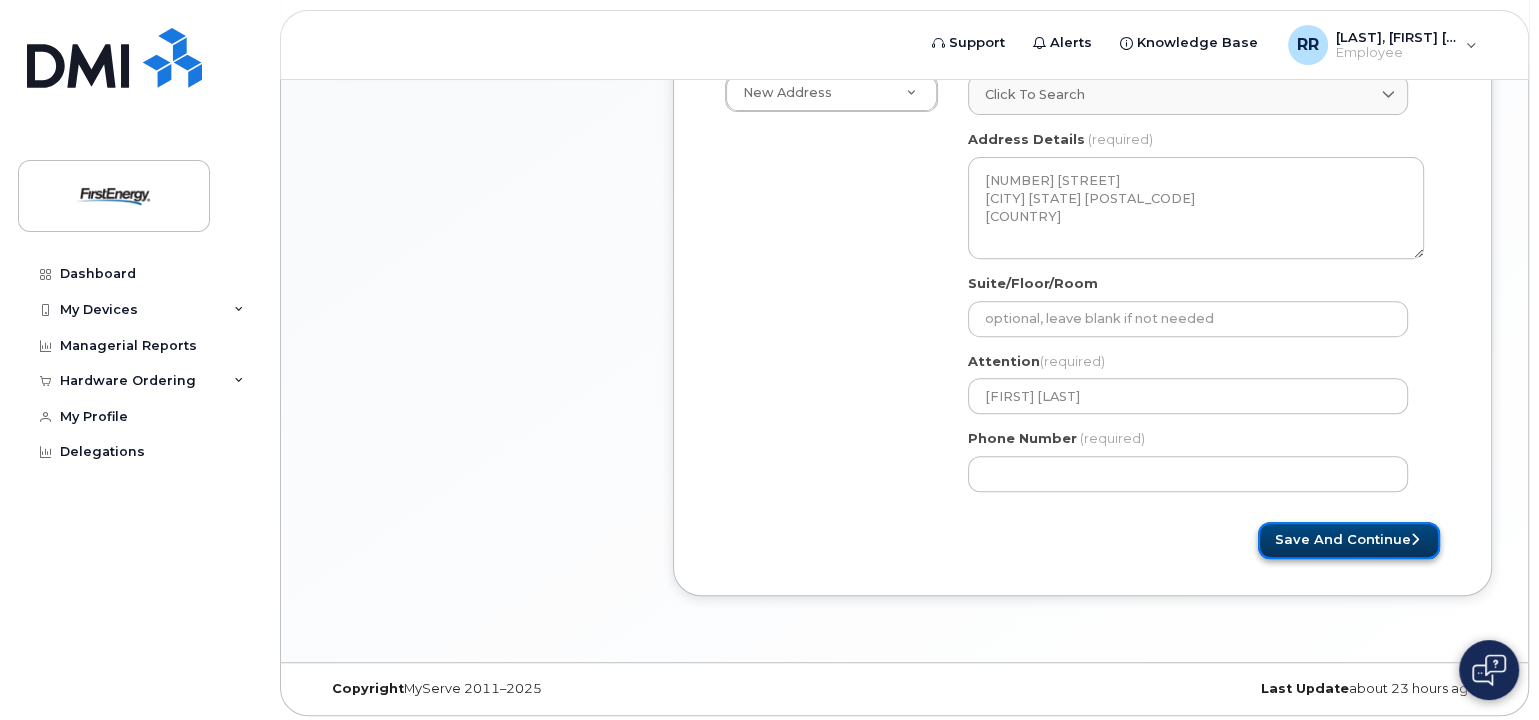click on "Save and Continue" 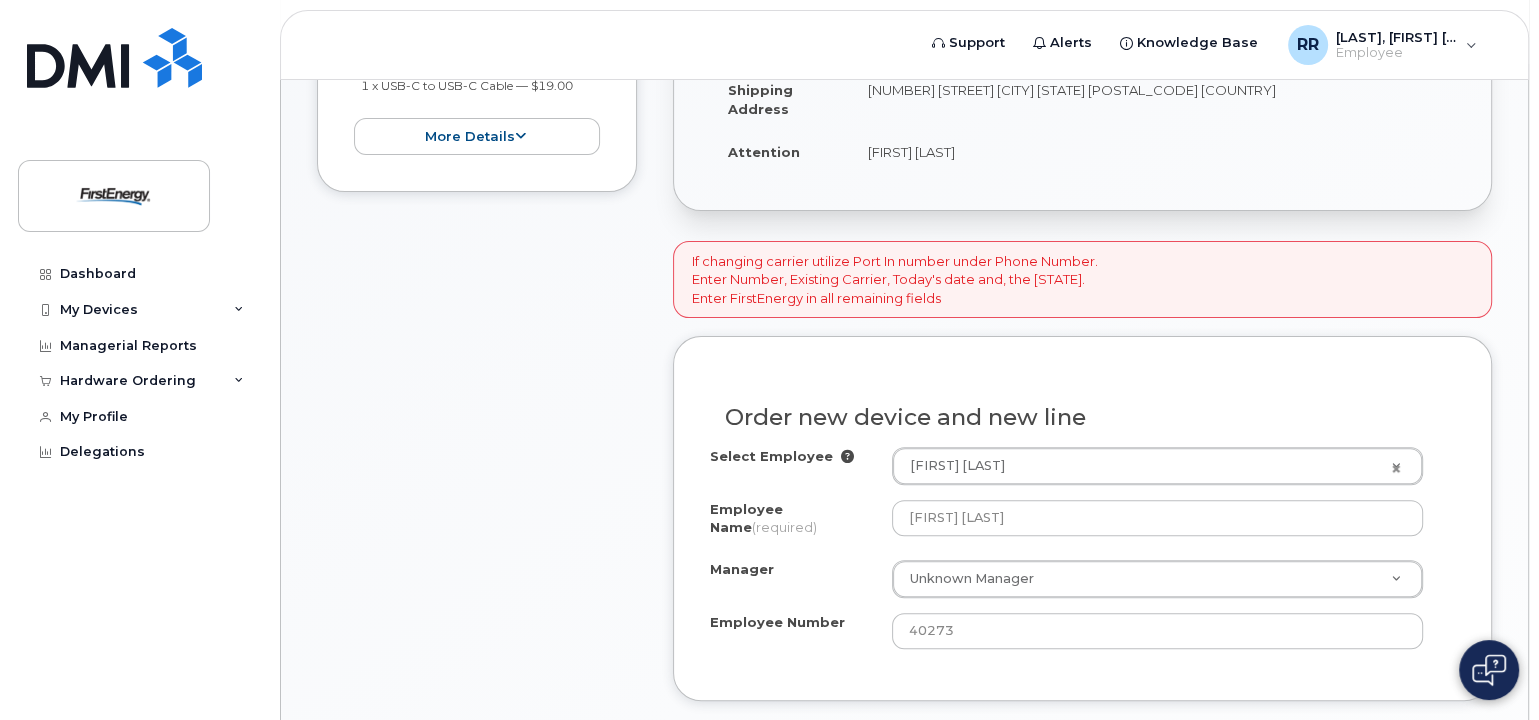 scroll, scrollTop: 599, scrollLeft: 0, axis: vertical 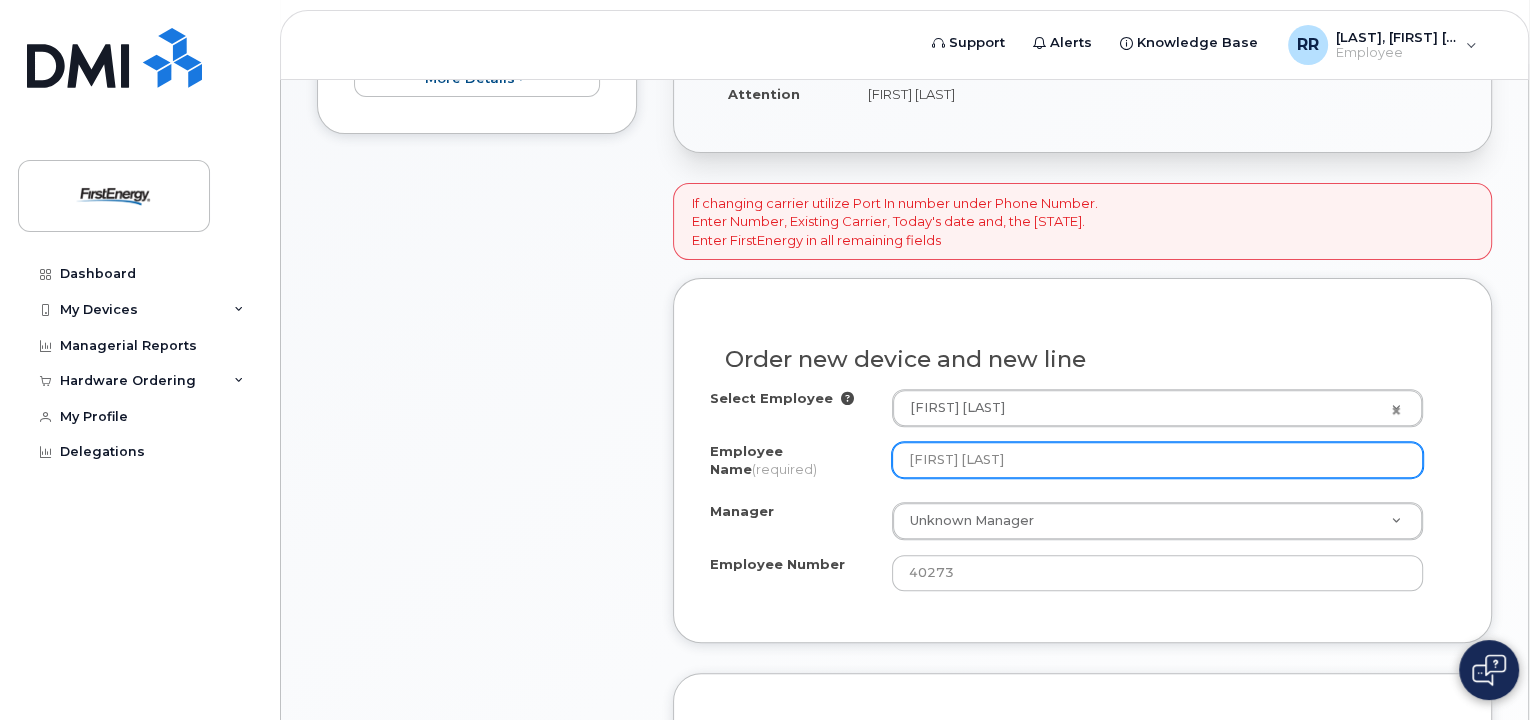 drag, startPoint x: 851, startPoint y: 455, endPoint x: 840, endPoint y: 453, distance: 11.18034 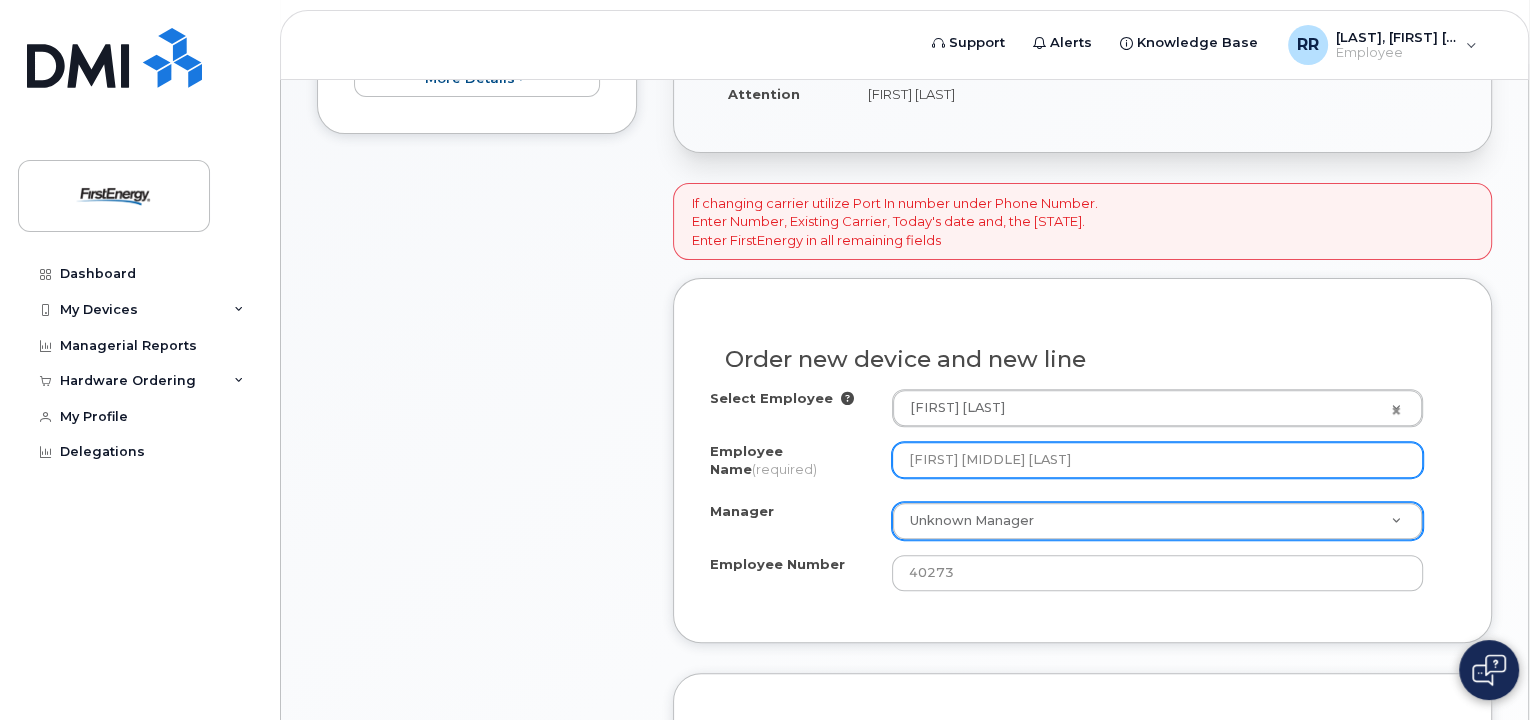 type on "[FIRST] [MIDDLE] [LAST]" 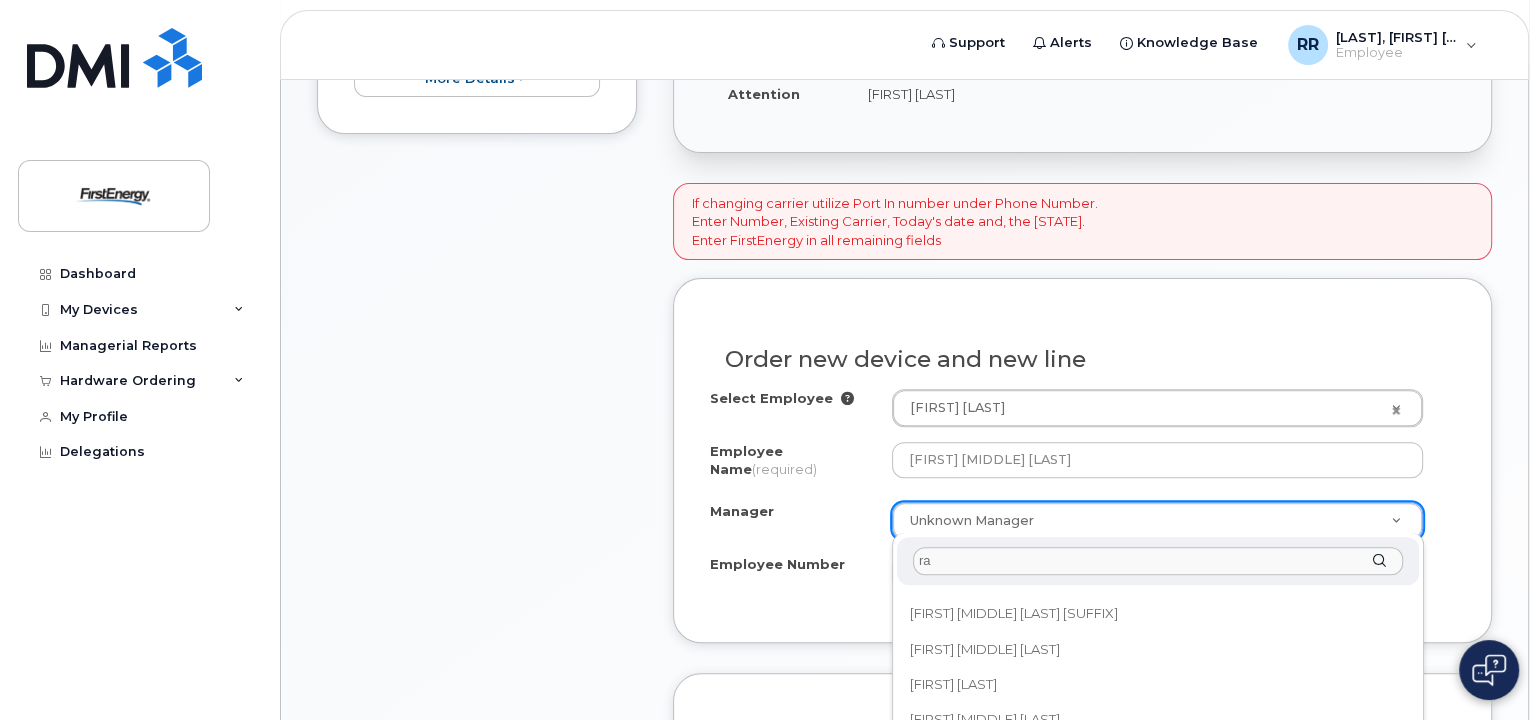 scroll, scrollTop: 0, scrollLeft: 0, axis: both 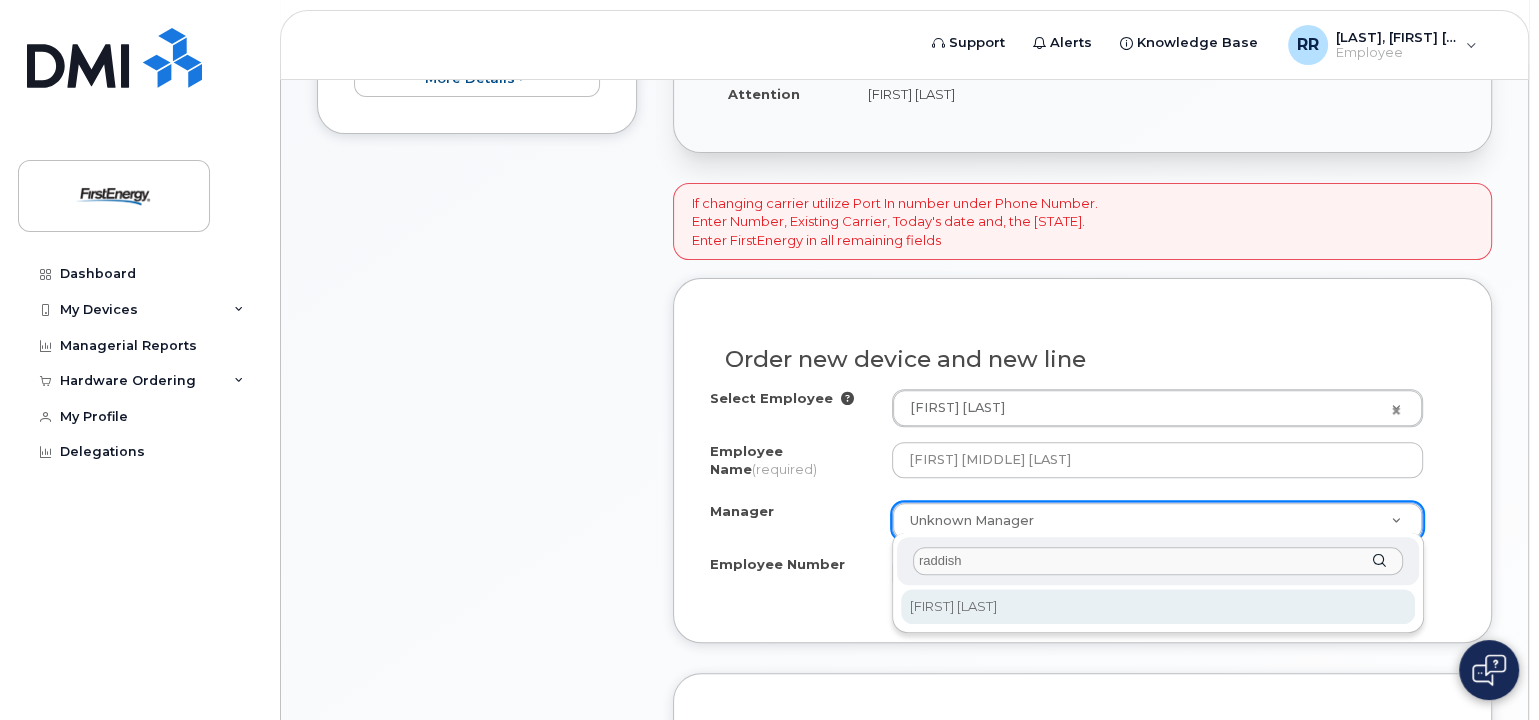 type on "raddish" 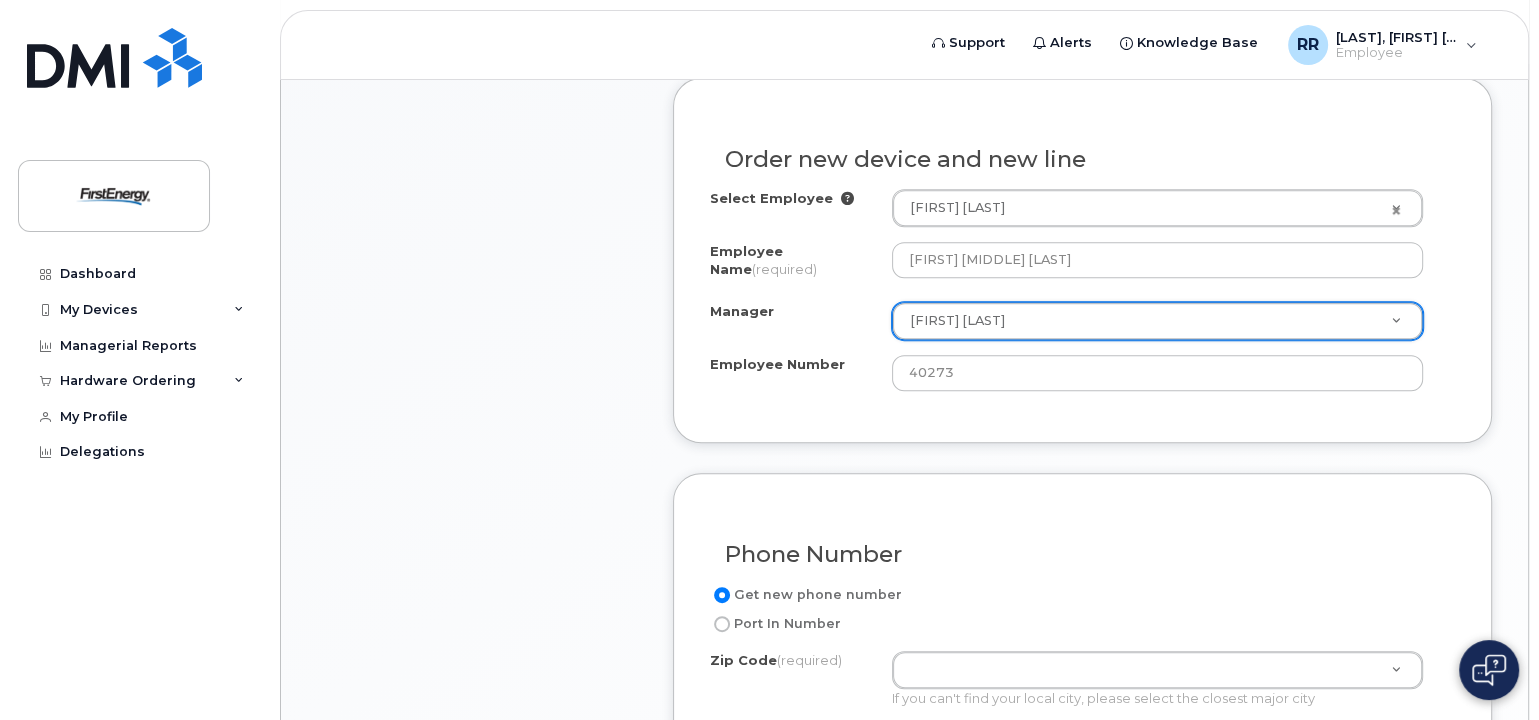 scroll, scrollTop: 899, scrollLeft: 0, axis: vertical 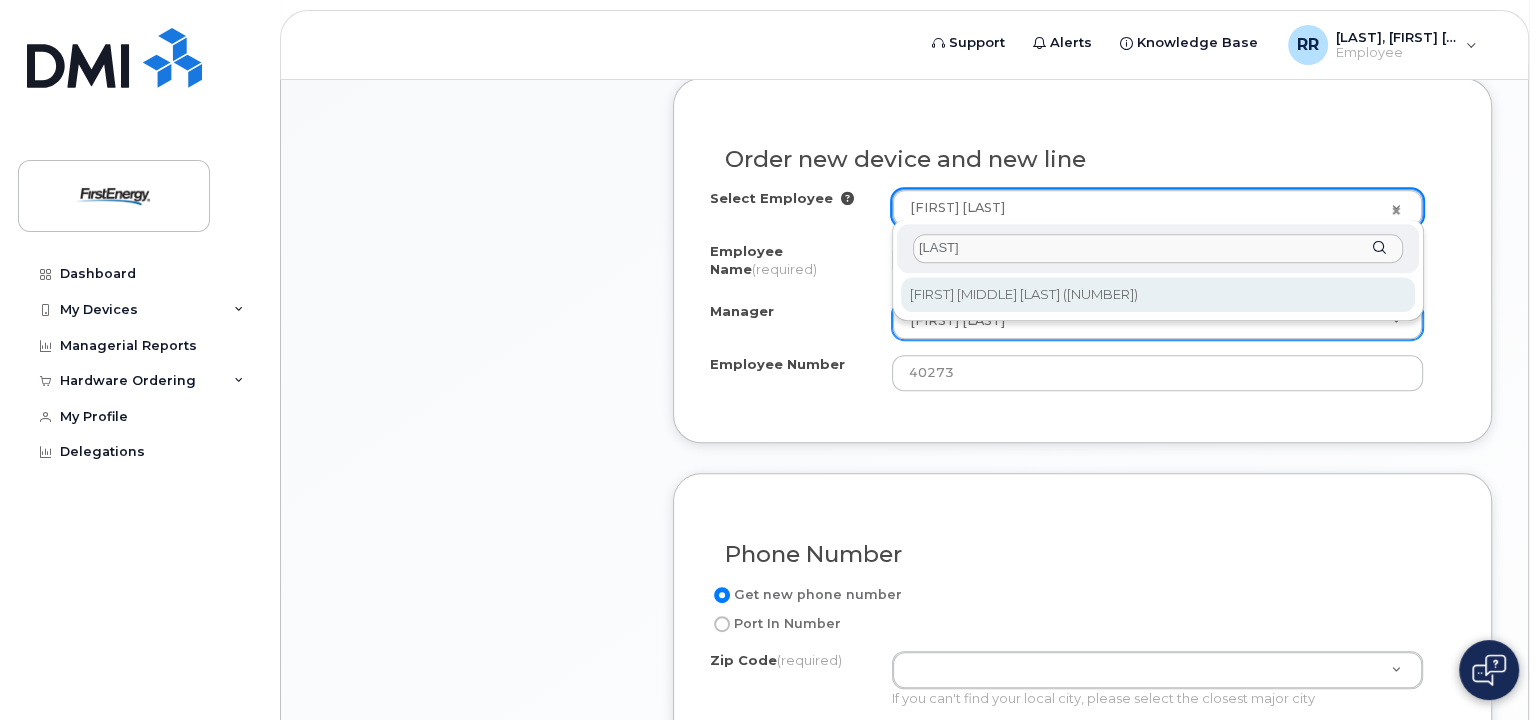 type on "[LAST]" 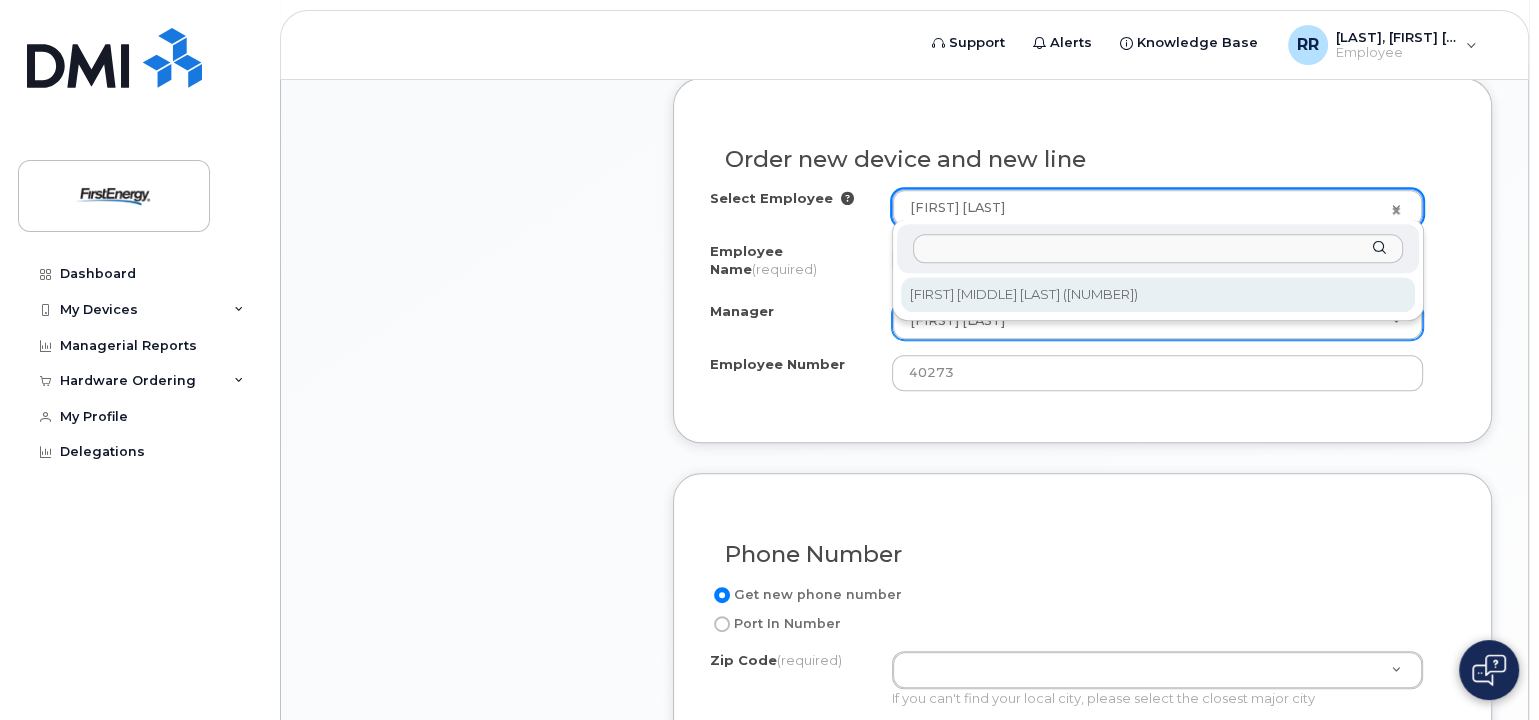 type on "59465" 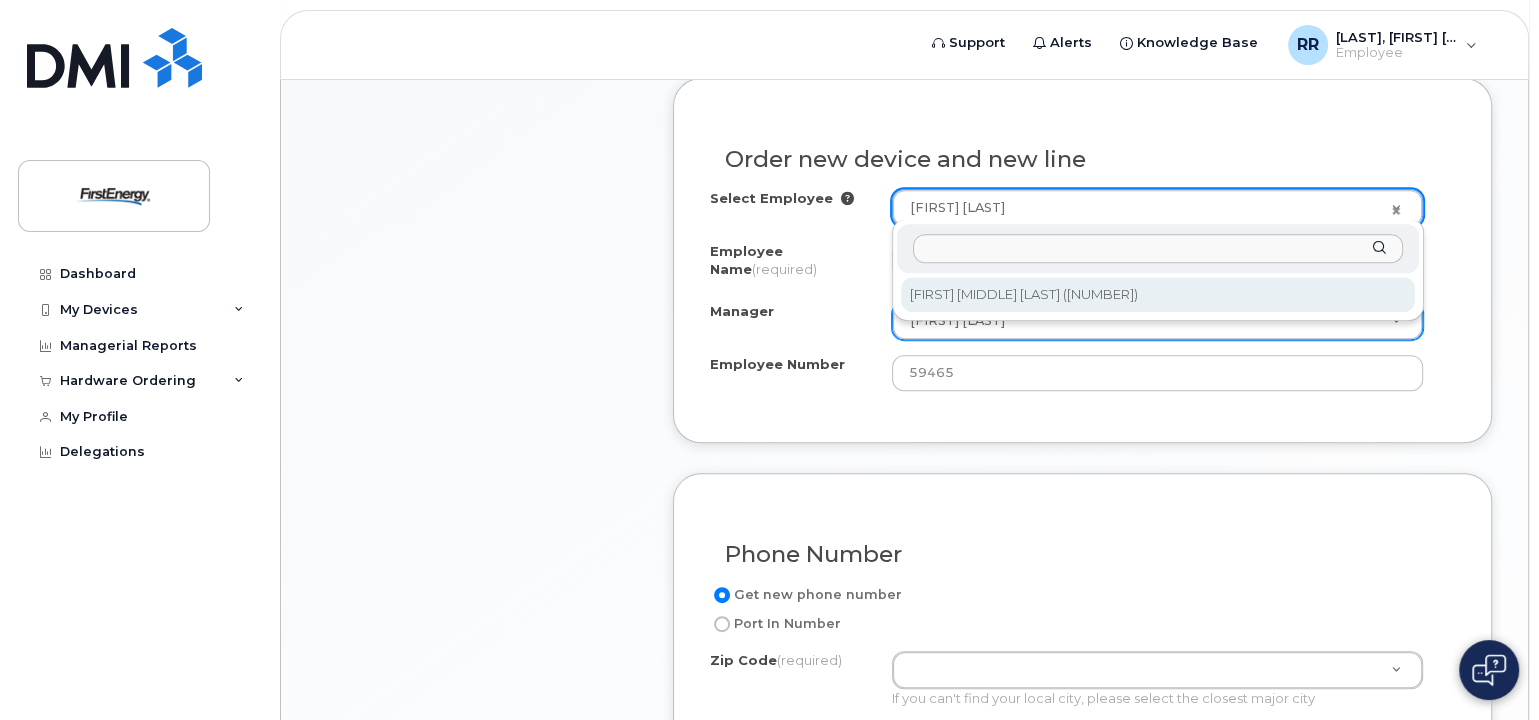 select on "2082244" 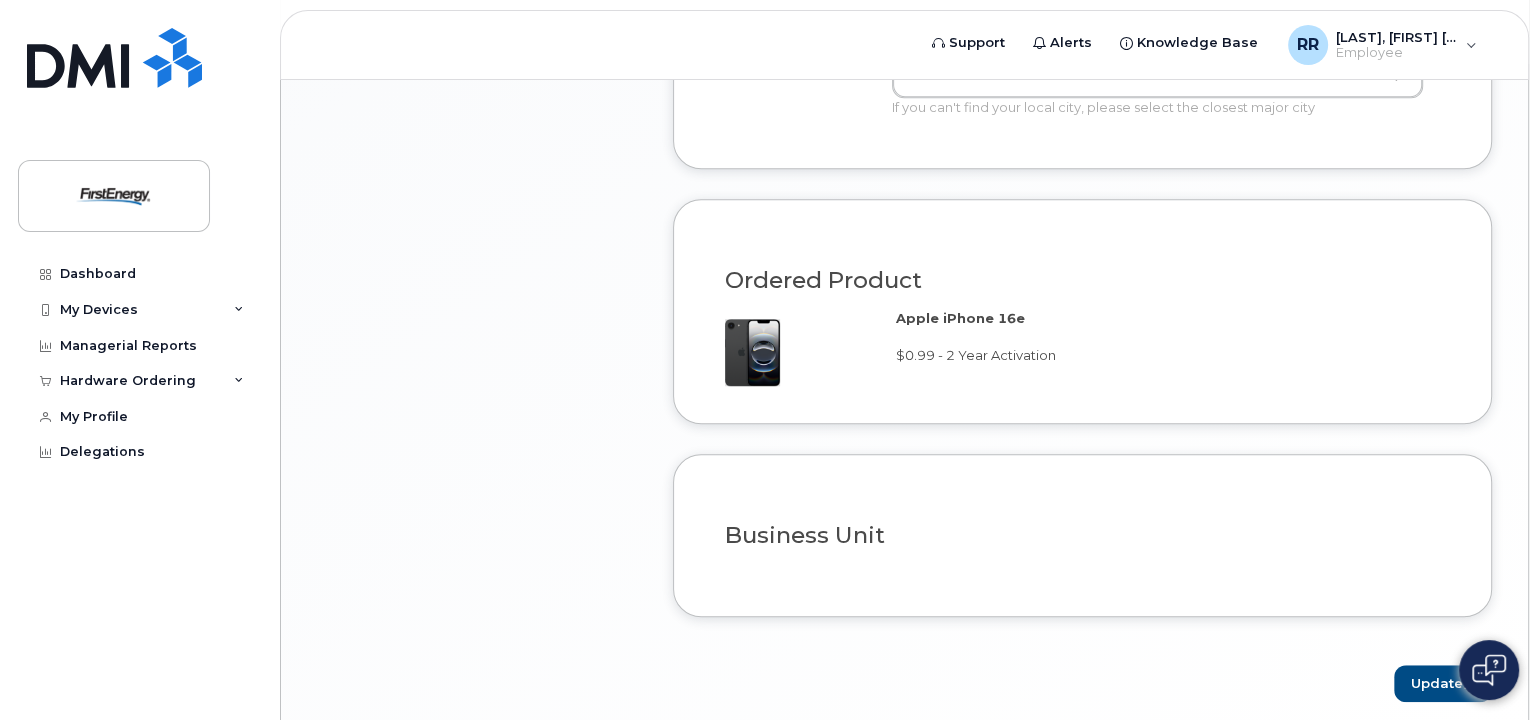 scroll, scrollTop: 1459, scrollLeft: 0, axis: vertical 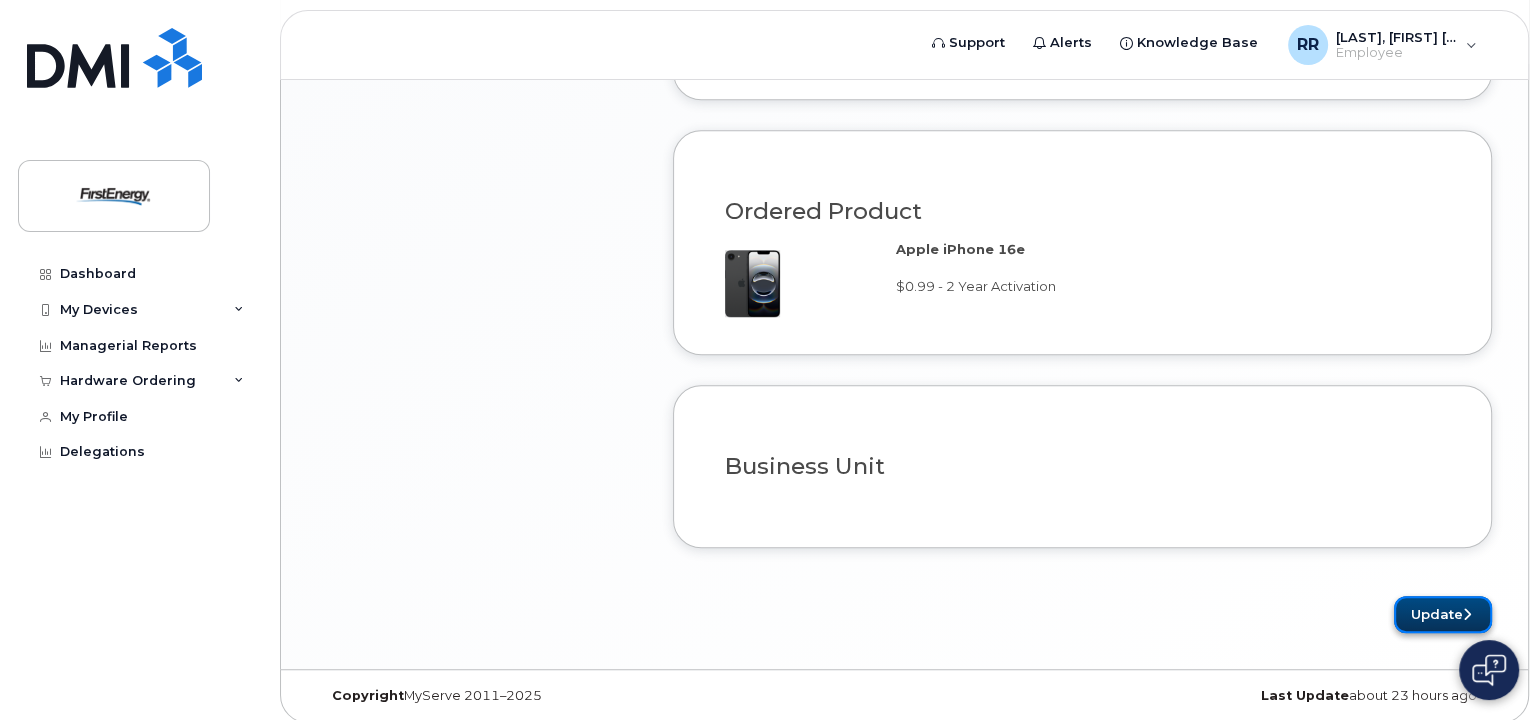 click on "Update" 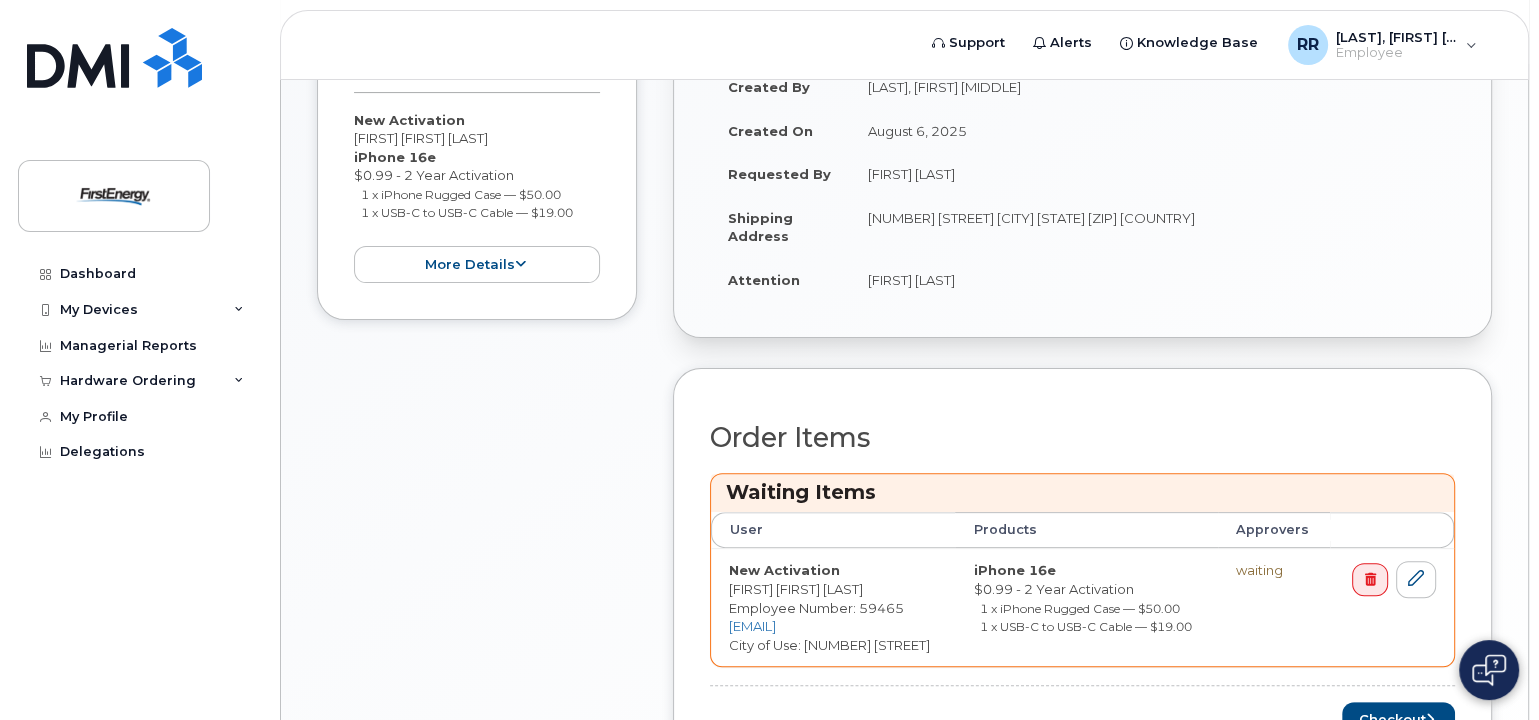 scroll, scrollTop: 599, scrollLeft: 0, axis: vertical 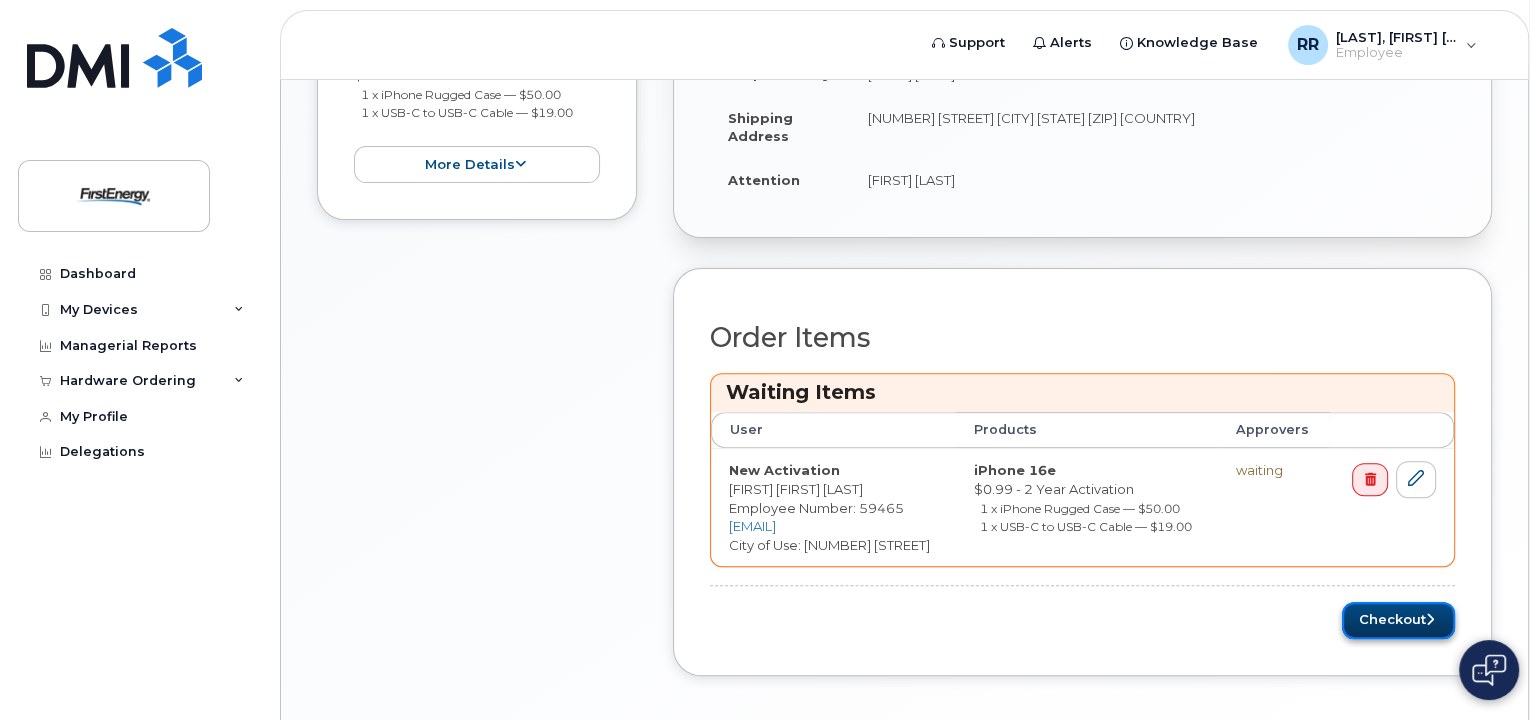 click on "Checkout" 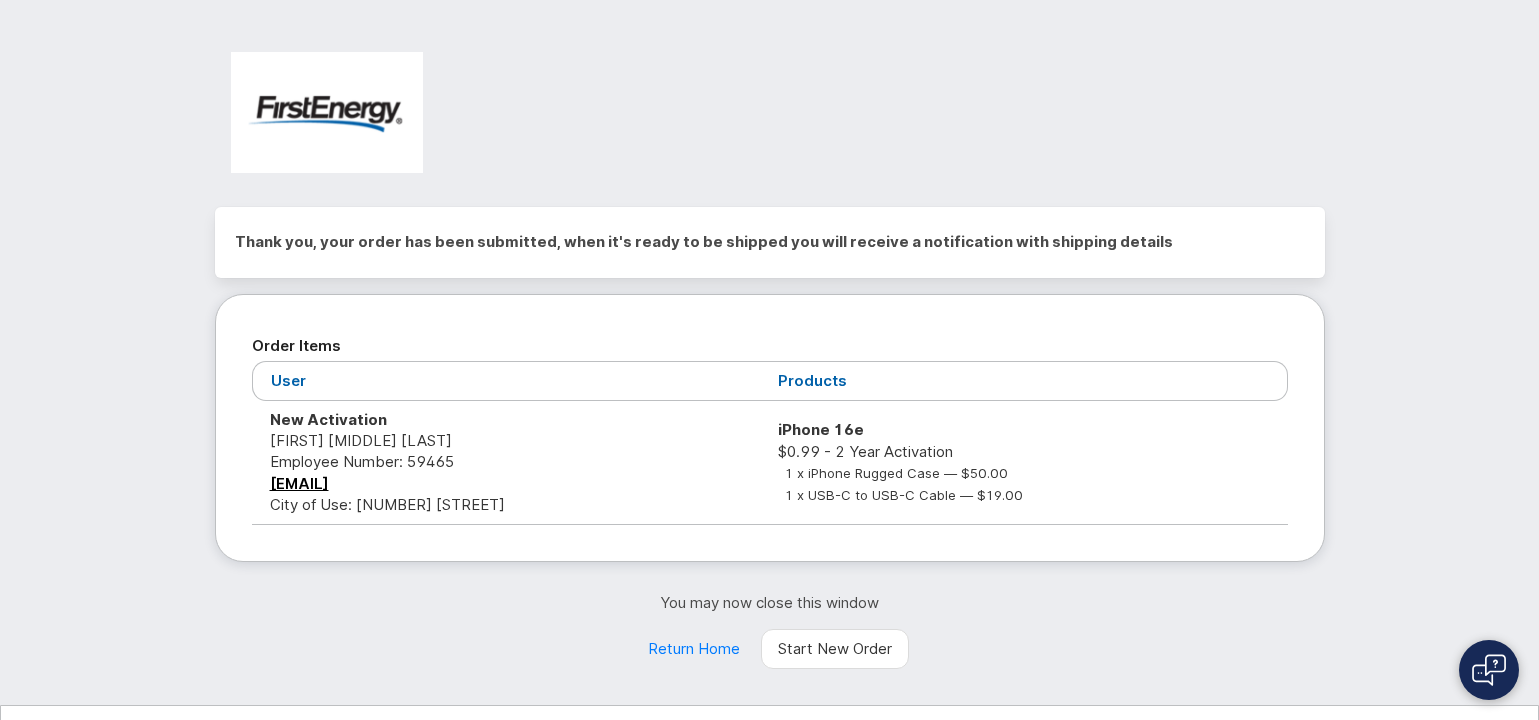 scroll, scrollTop: 0, scrollLeft: 0, axis: both 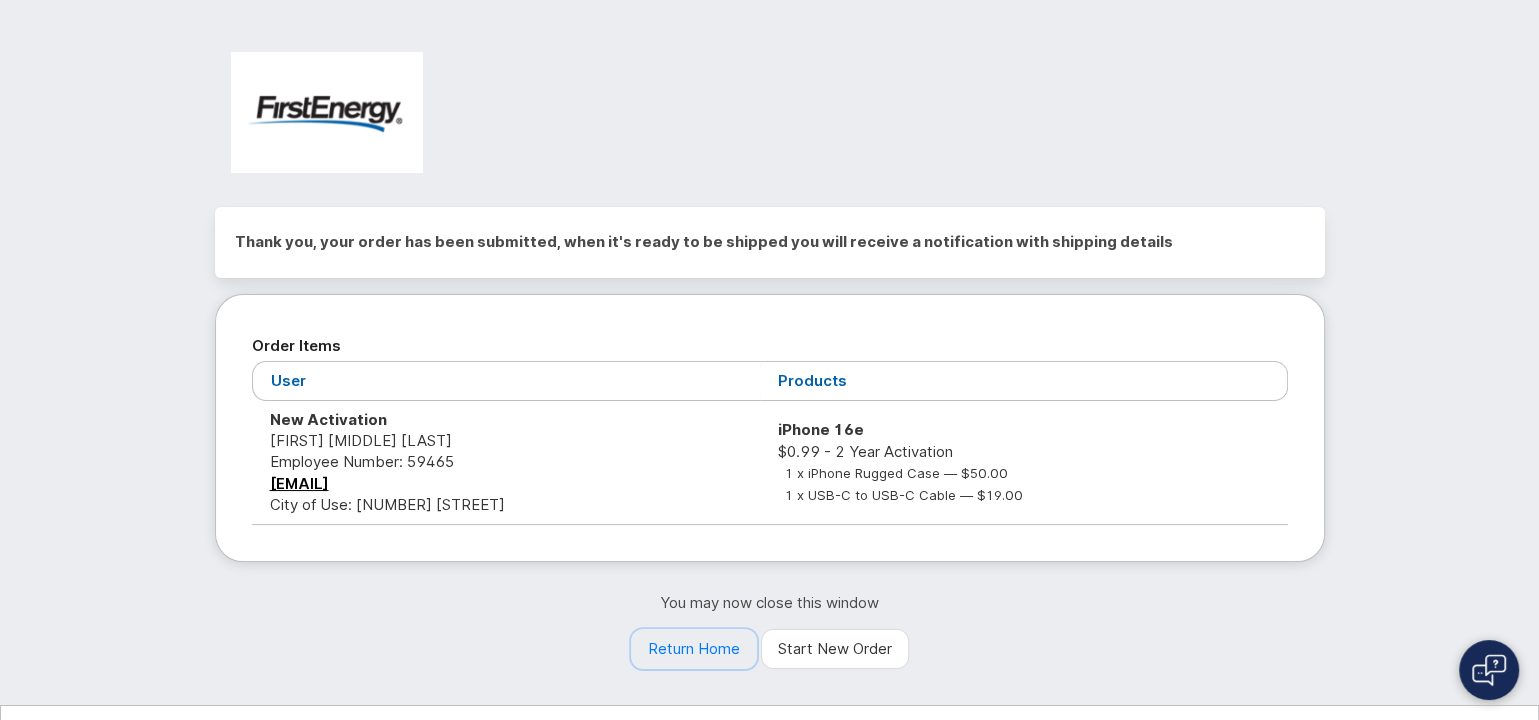drag, startPoint x: 705, startPoint y: 638, endPoint x: 724, endPoint y: 620, distance: 26.172504 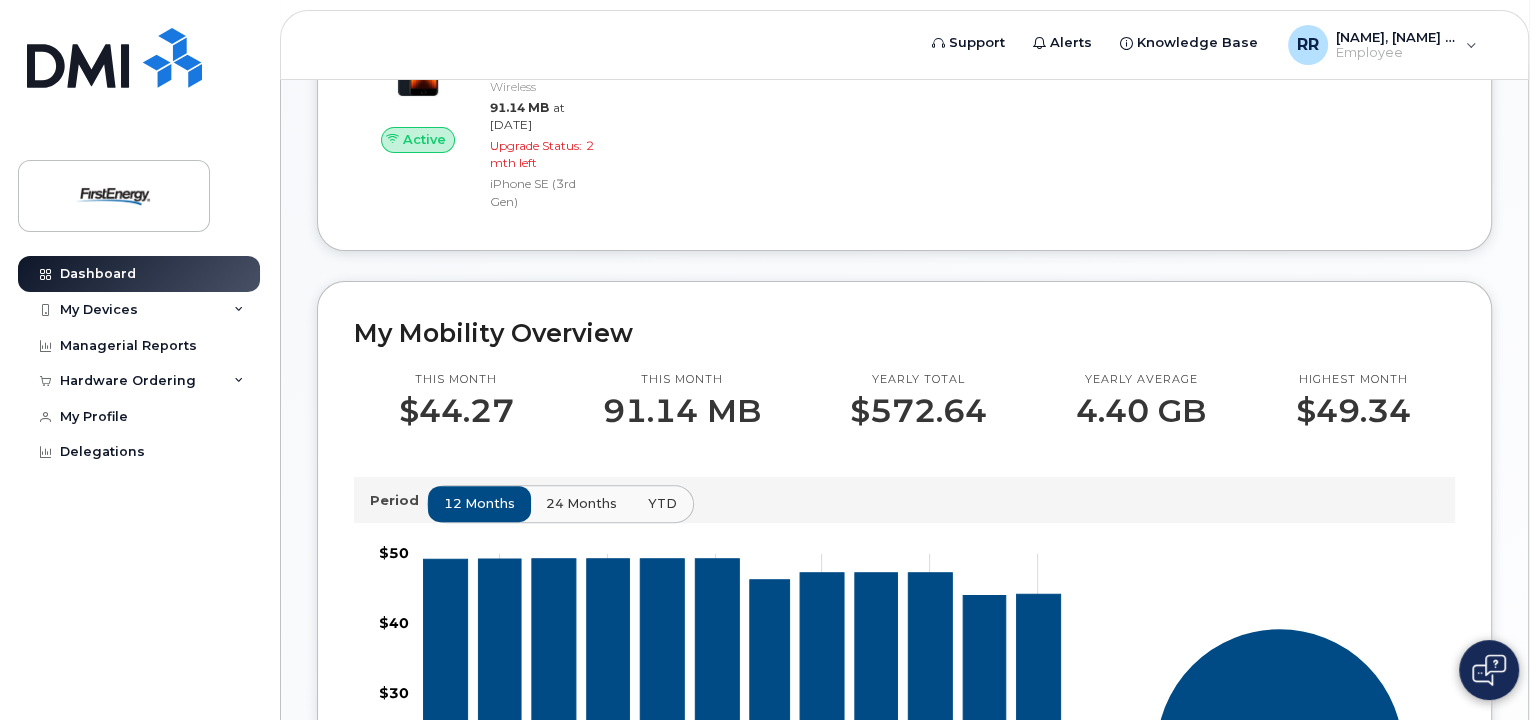 scroll, scrollTop: 192, scrollLeft: 0, axis: vertical 